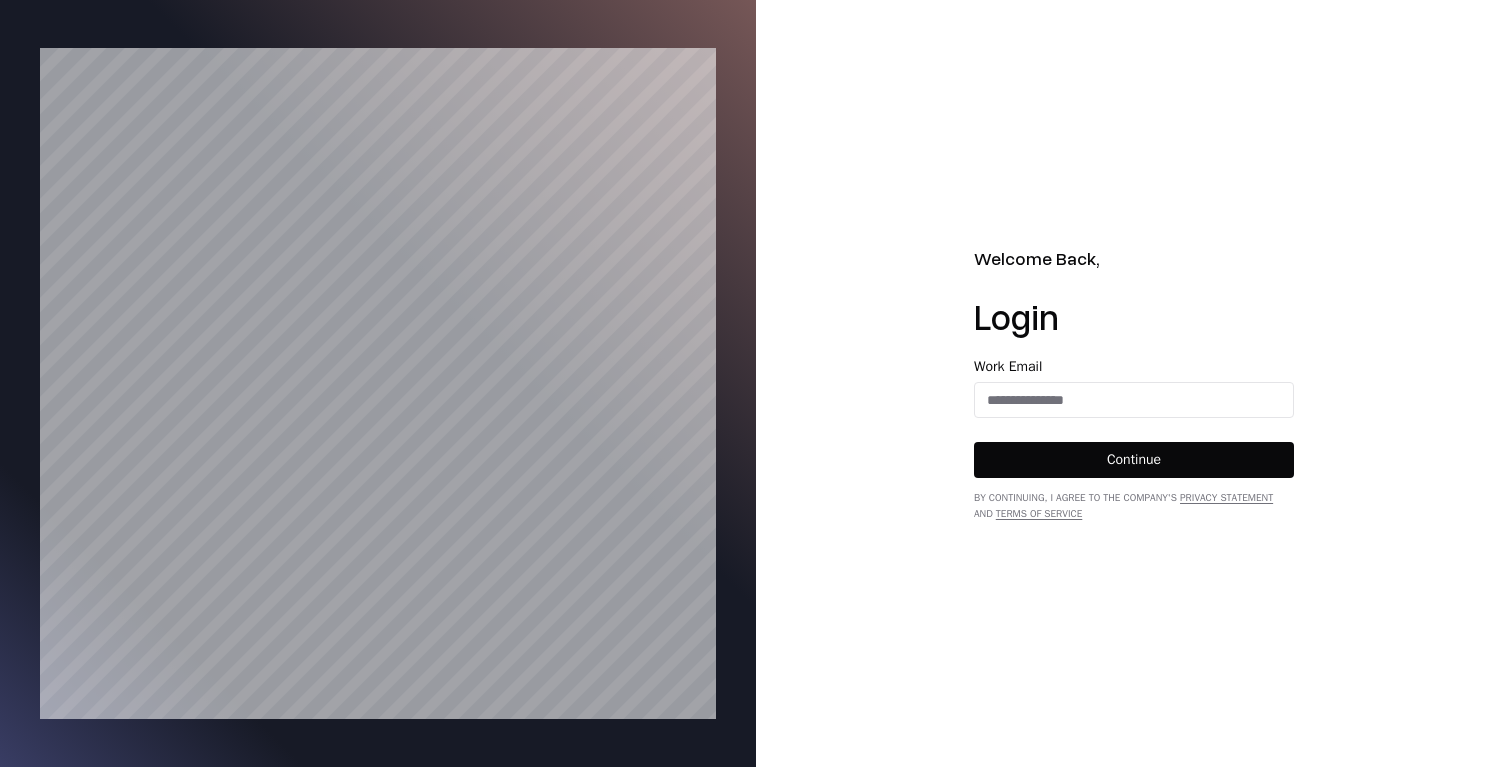 scroll, scrollTop: 0, scrollLeft: 0, axis: both 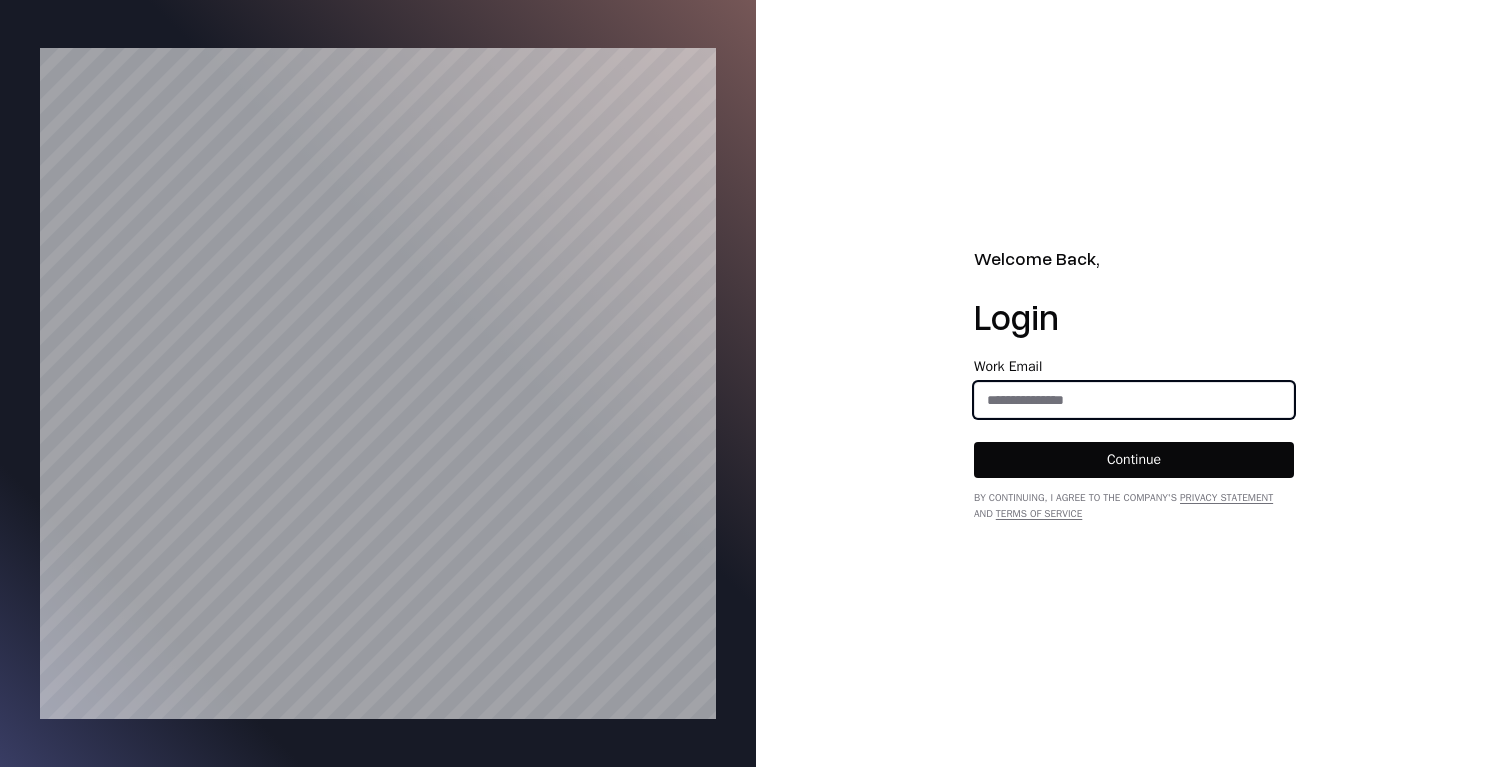 click at bounding box center (1134, 400) 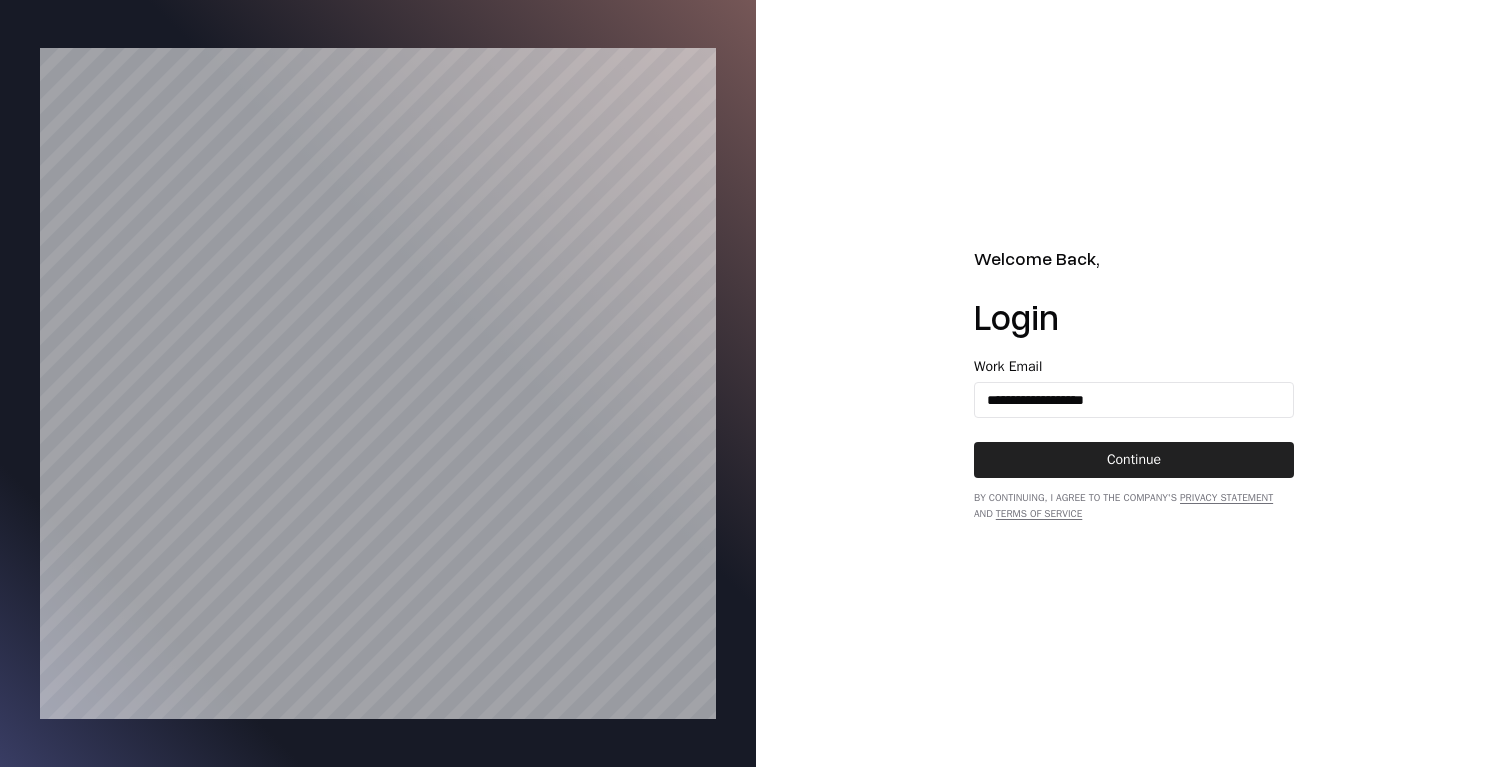 click on "Continue" at bounding box center [1134, 460] 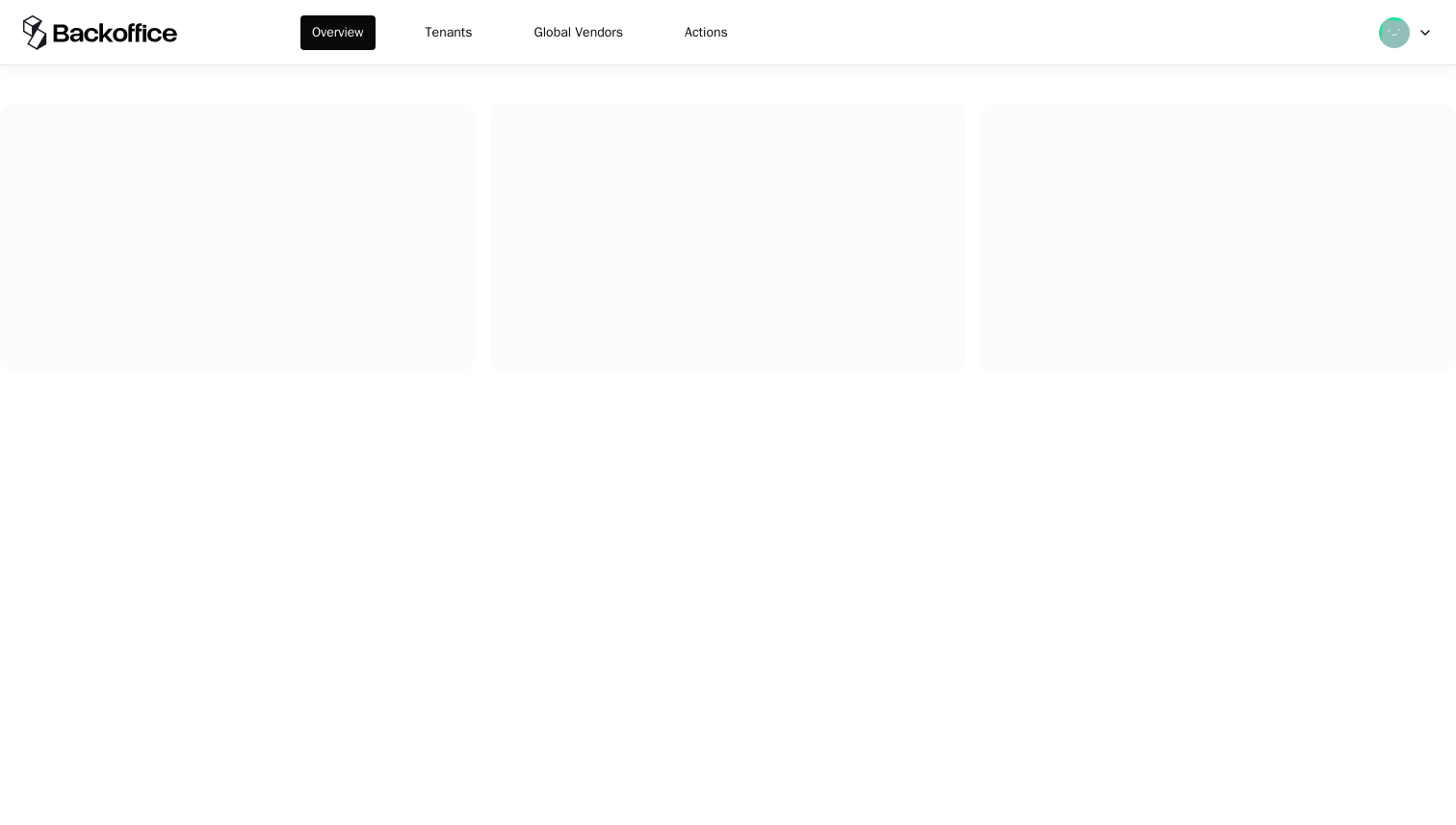 scroll, scrollTop: 0, scrollLeft: 0, axis: both 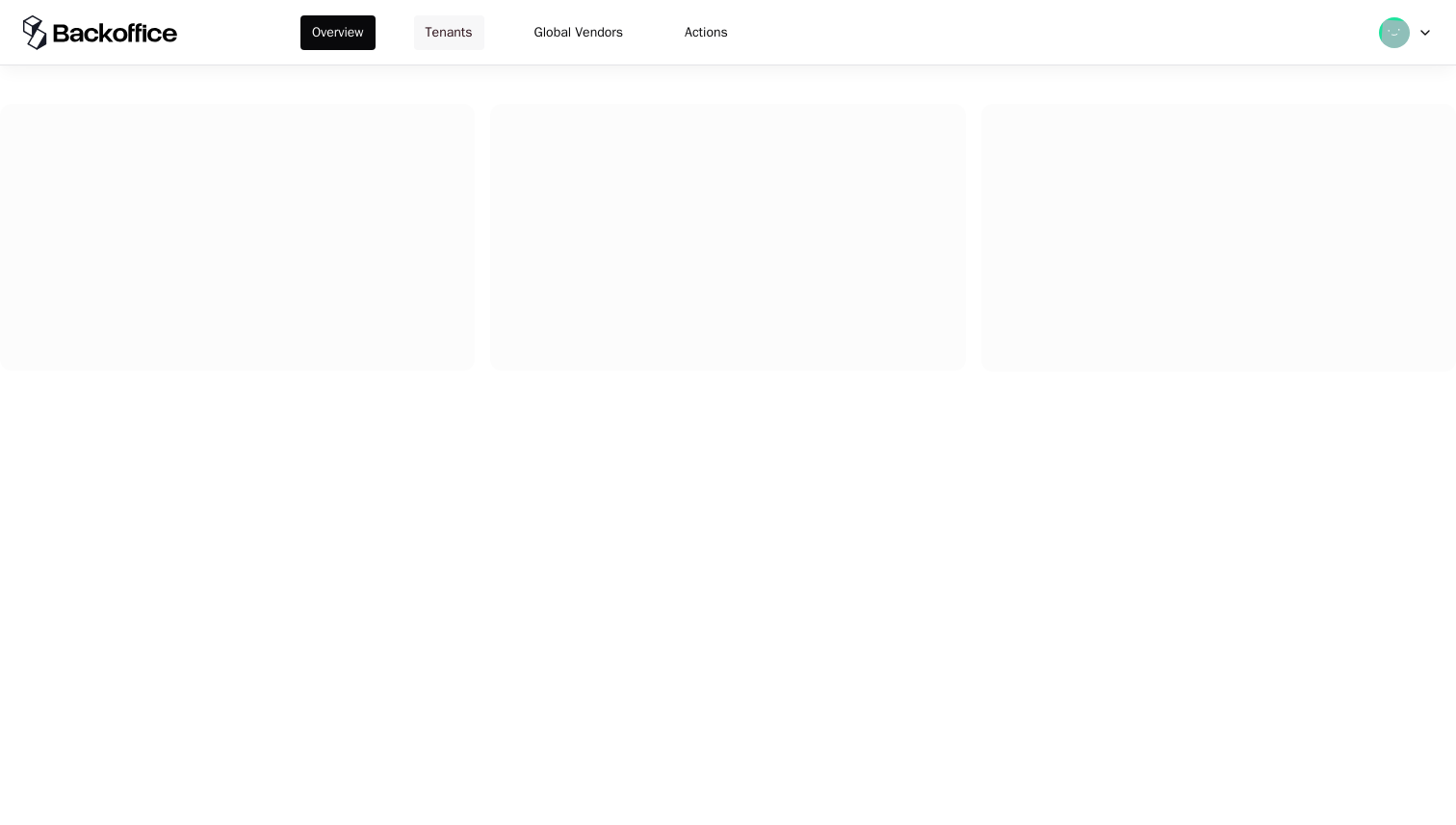 click on "Tenants" at bounding box center [449, 33] 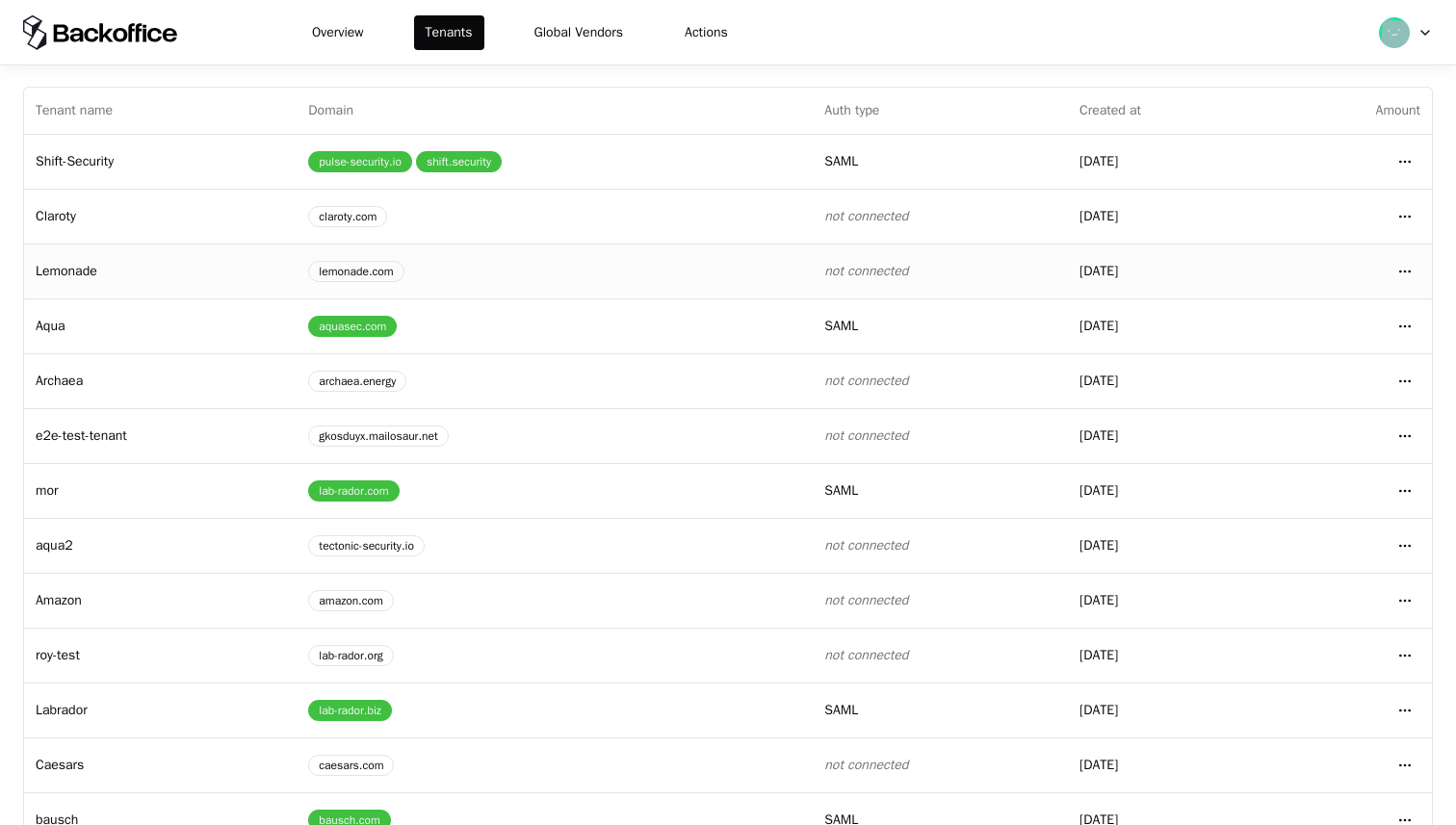scroll, scrollTop: 100, scrollLeft: 0, axis: vertical 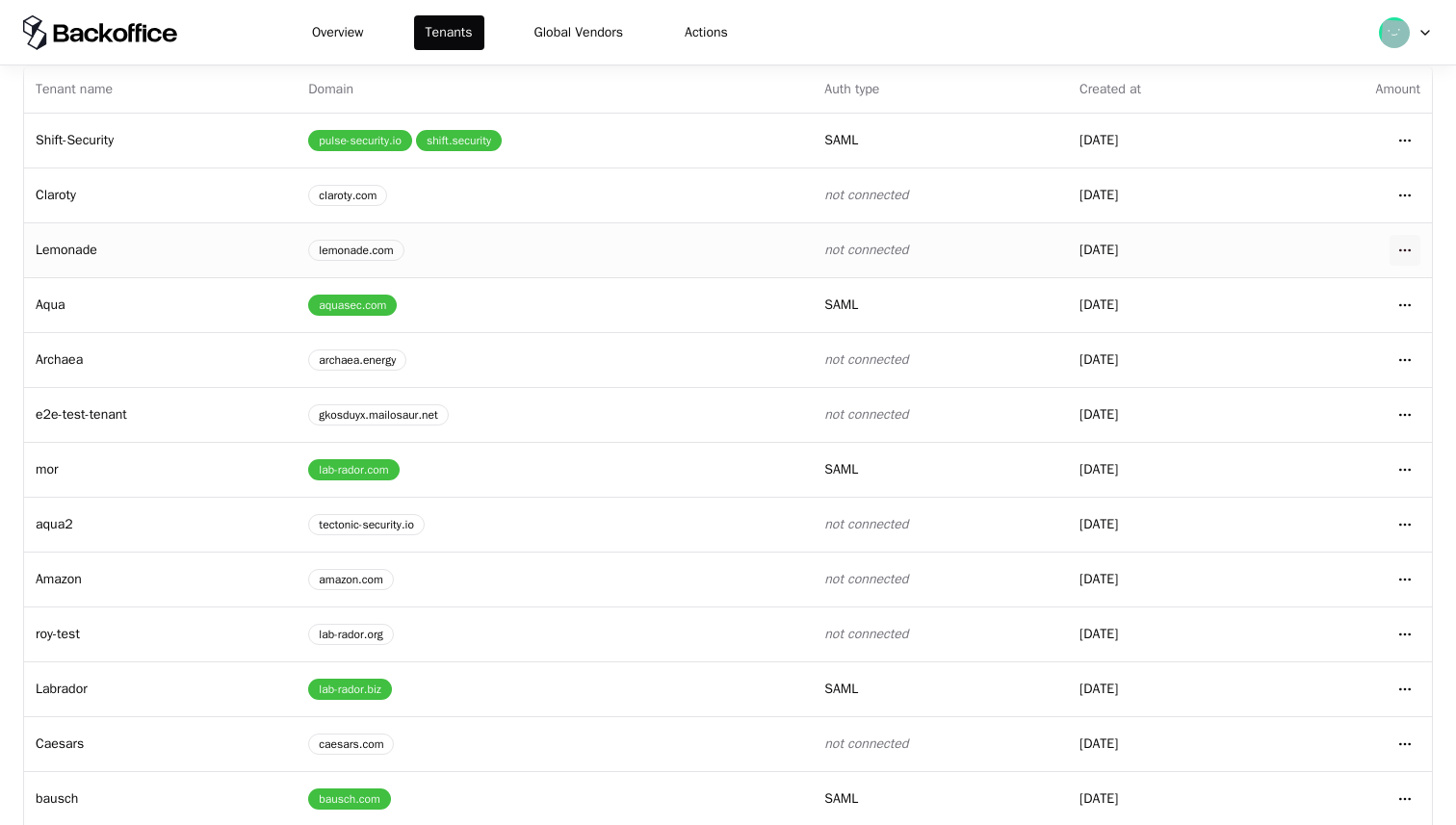 click on "Overview Tenants Global Vendors Actions Tenants Add Tenant Tenant name Domain Auth type Created at Amount Shift-Security pulse-security.io shift.security saml 01/20/2025 Open menu Claroty claroty.com not connected 01/22/2025 Open menu Lemonade lemonade.com not connected 01/22/2025 Open menu Aqua aquasec.com saml 01/20/2025 Open menu Archaea archaea.energy not connected 03/03/2025 Open menu e2e-test-tenant gkosduyx.mailosaur.net not connected 03/17/2025 Open menu mor lab-rador.com saml 04/01/2025 Open menu aqua2 tectonic-security.io not connected 04/10/2025 Open menu Amazon amazon.com not connected 04/22/2025 Open menu roy-test lab-rador.org not connected 05/13/2025 Open menu Labrador lab-rador.biz saml 01/20/2025 Open menu Caesars caesars.com not connected 05/19/2025 Open menu bausch bausch.com saml 06/25/2025 Open menu Okta- TIN okta.com not connected 07/21/2025 Open menu" at bounding box center [728, 412] 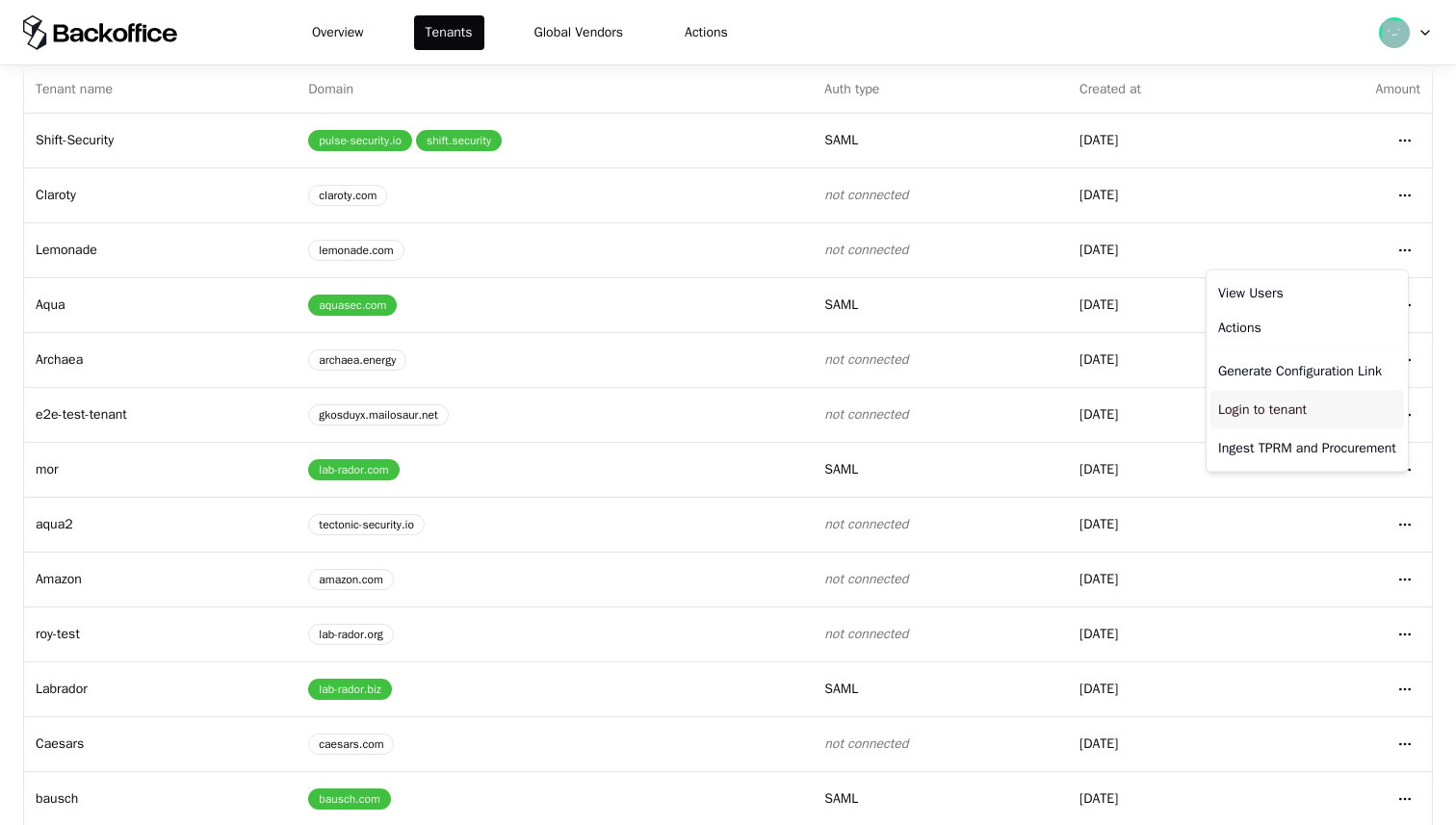 click on "Login to tenant" at bounding box center (1307, 410) 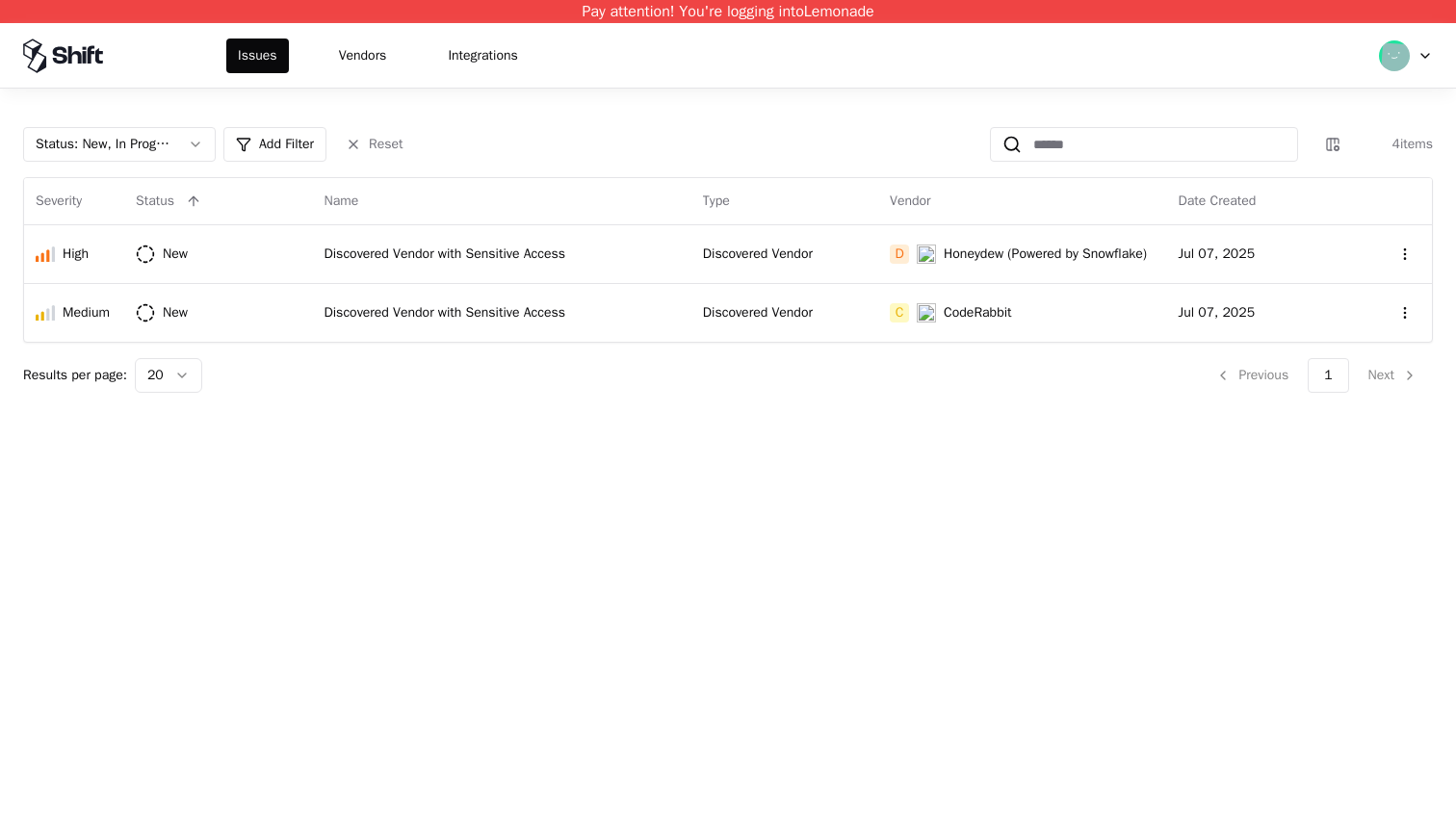 scroll, scrollTop: 0, scrollLeft: 0, axis: both 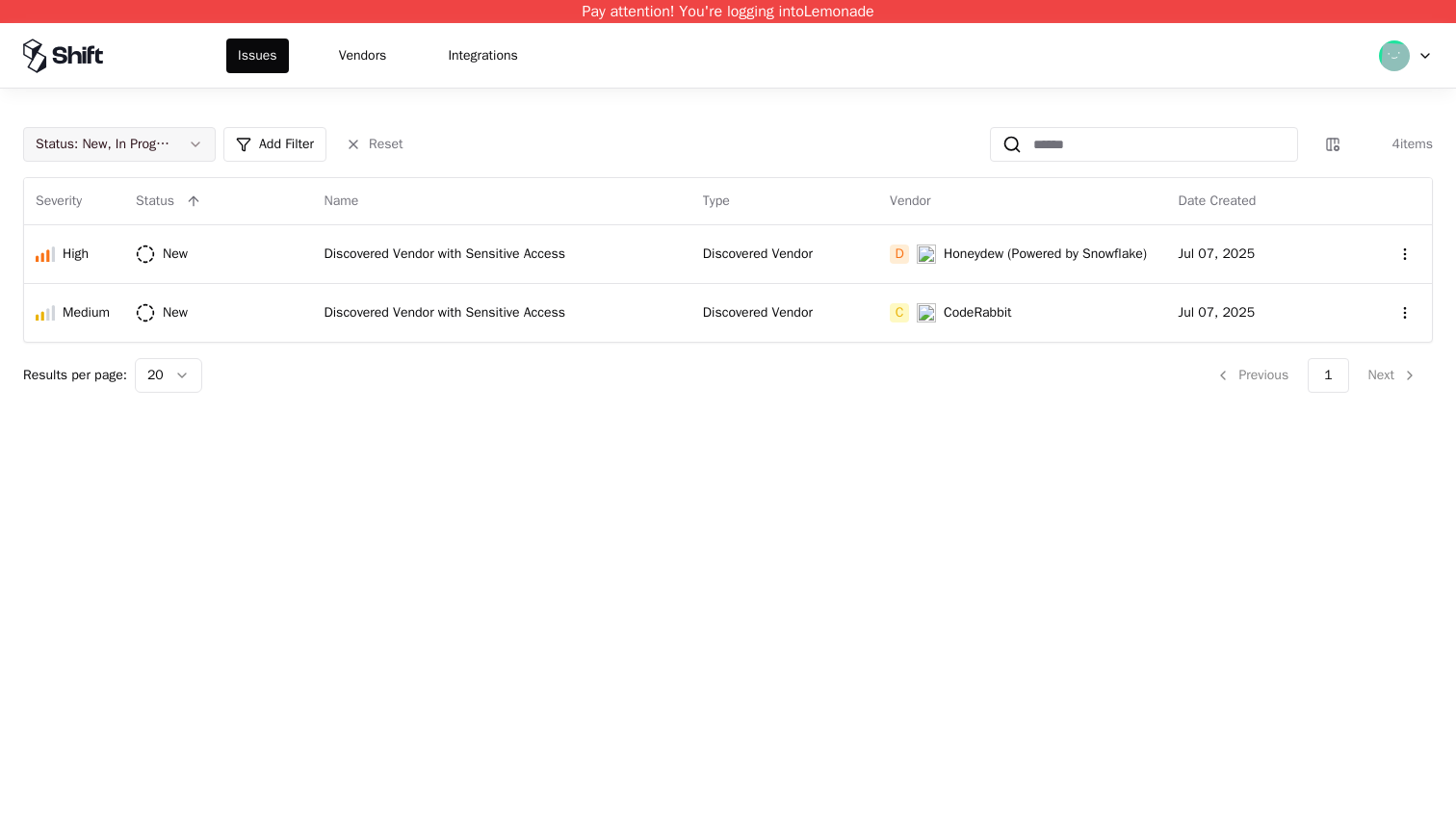 click on "Status :   New, In Progress" 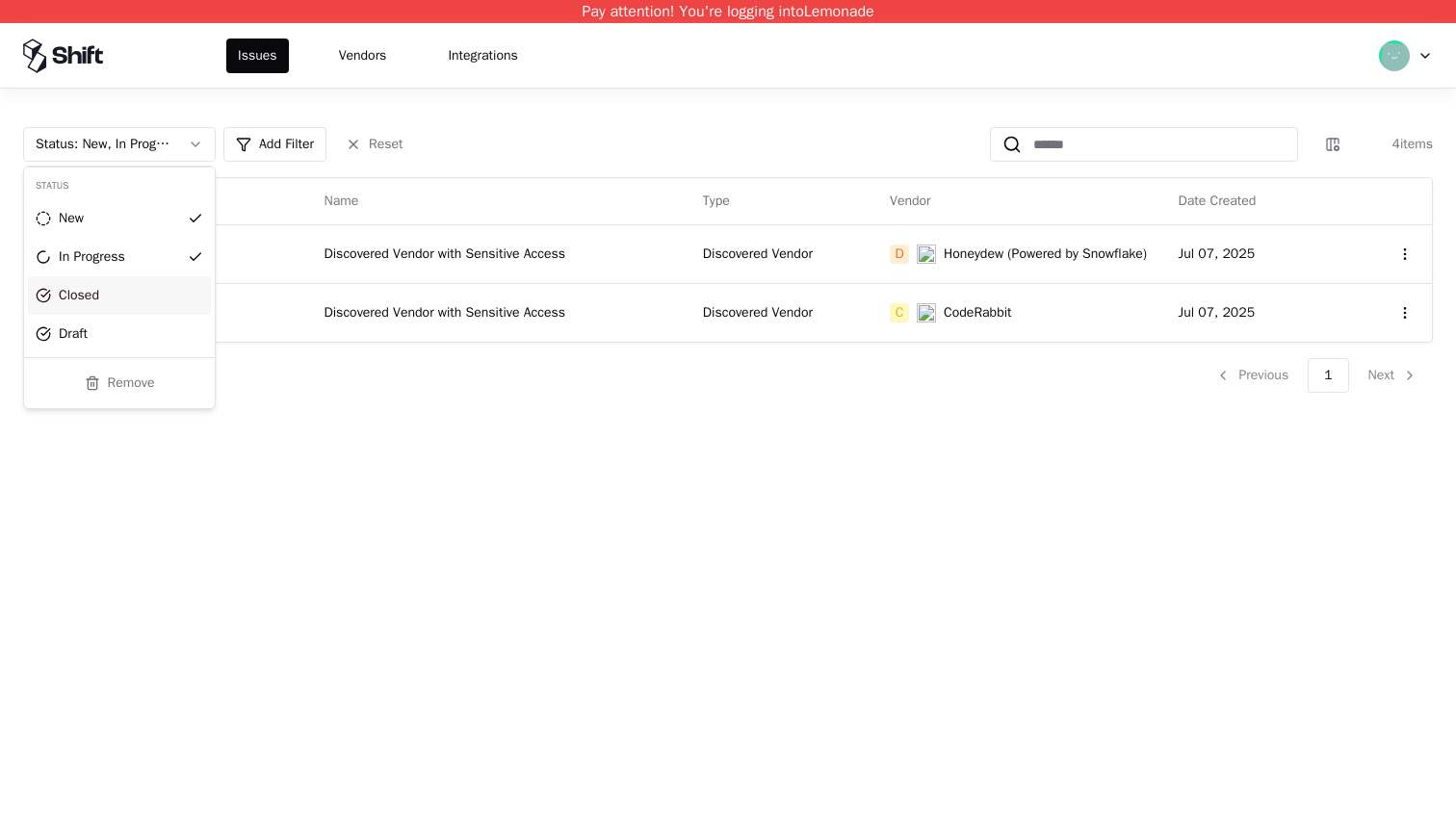 click on "Closed" at bounding box center [119, 296] 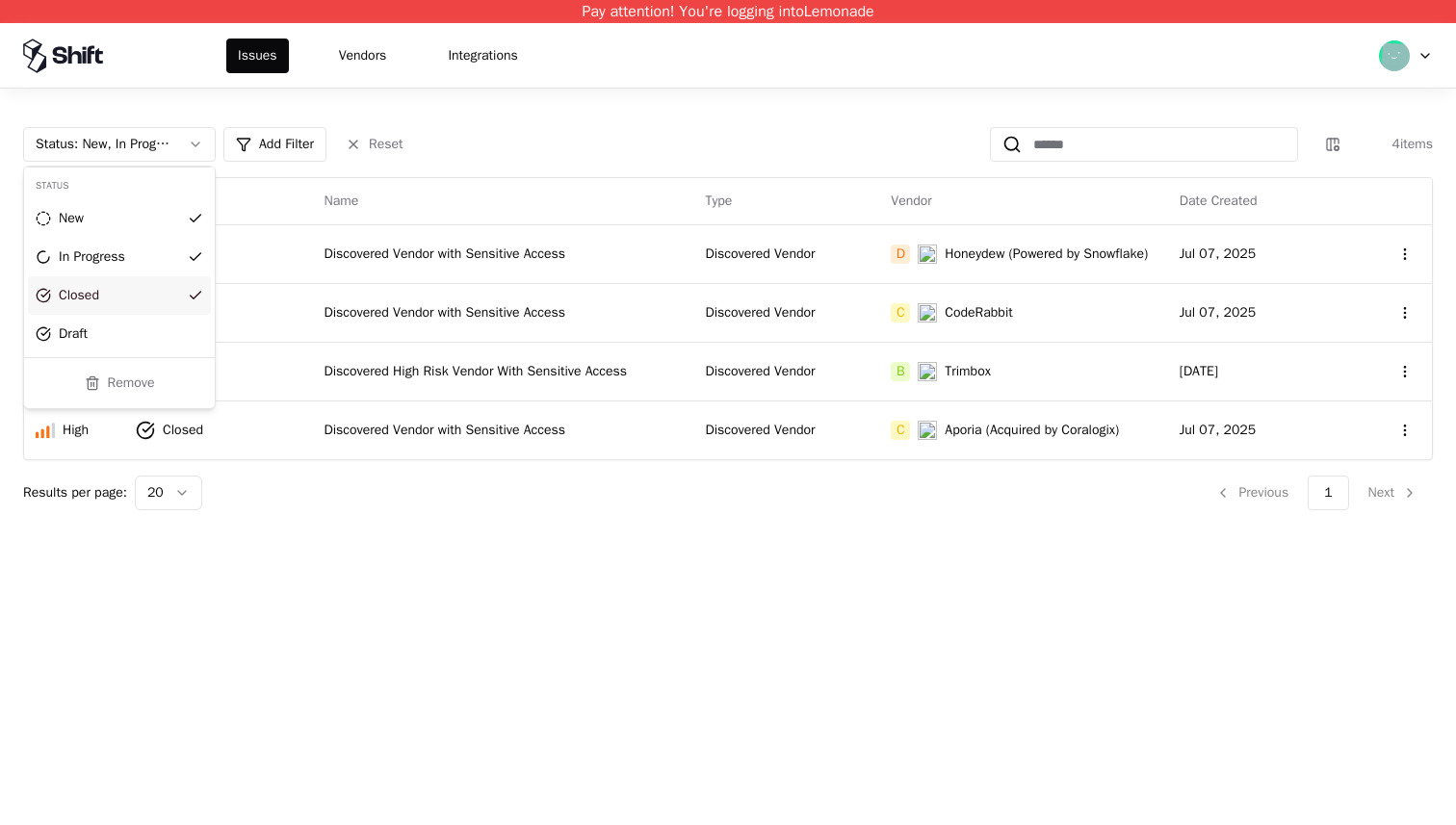 click on "Pay attention! You're logging into Lemonade Issues Vendors Integrations Status : New, In Progress, Closed Add Filter Reset 4 items Severity Status Name Type Vendor Date Created High New Discovered Vendor with Sensitive Access Discovered Vendor D Honeydew (Powered by Snowflake) [DATE] Medium New Discovered Vendor with Sensitive Access Discovered Vendor C CodeRabbit [DATE] Critical Closed Discovered High Risk Vendor With Sensitive Access Discovered Vendor B Trimbox [DATE] High Closed Discovered Vendor with Sensitive Access Discovered Vendor C Aporia (Acquired by Coralogix) [DATE] Results per page: 20 Previous 1 Next
Status New In Progress Closed Draft Remove" at bounding box center (728, 412) 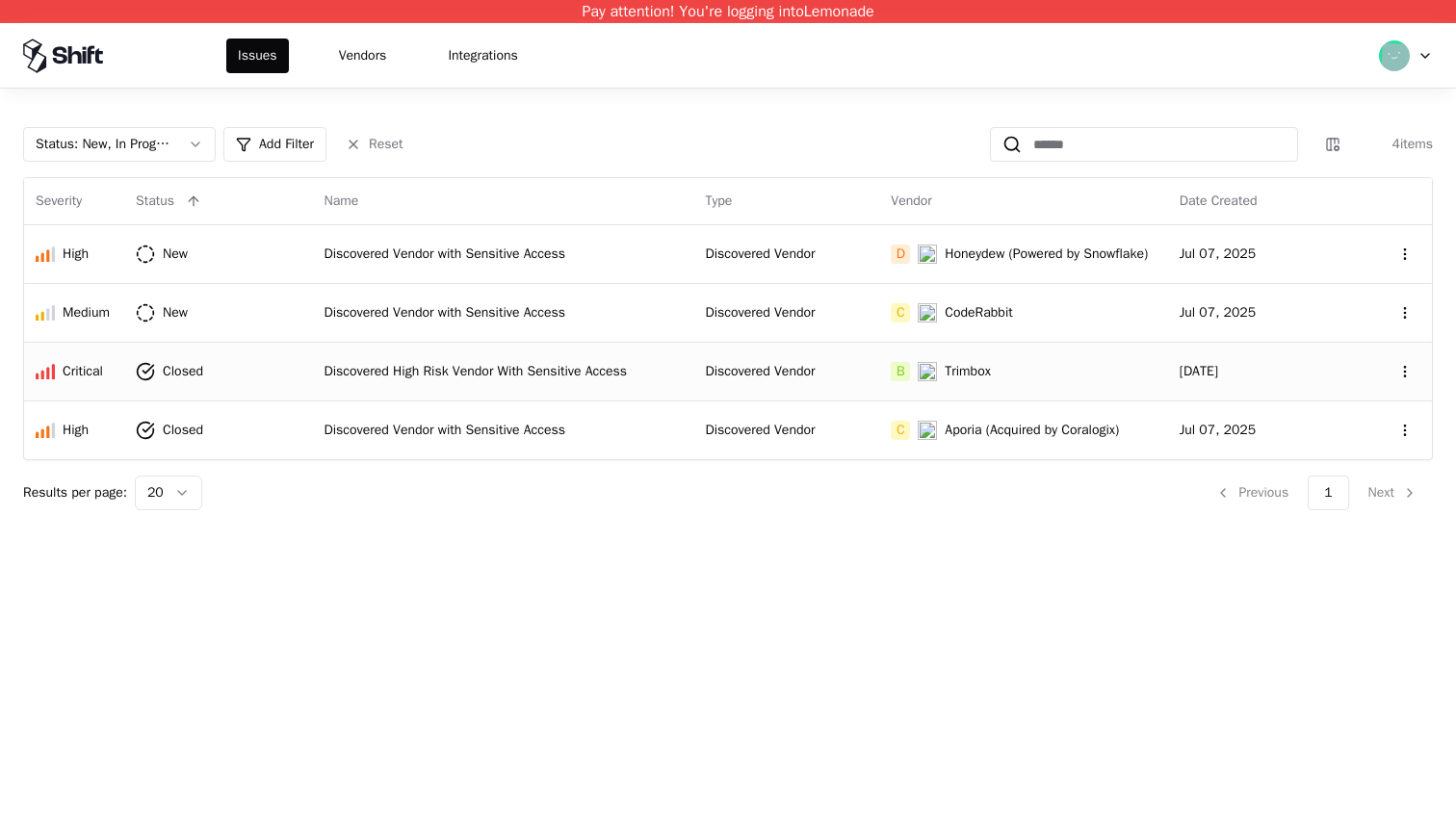 click on "B Trimbox" 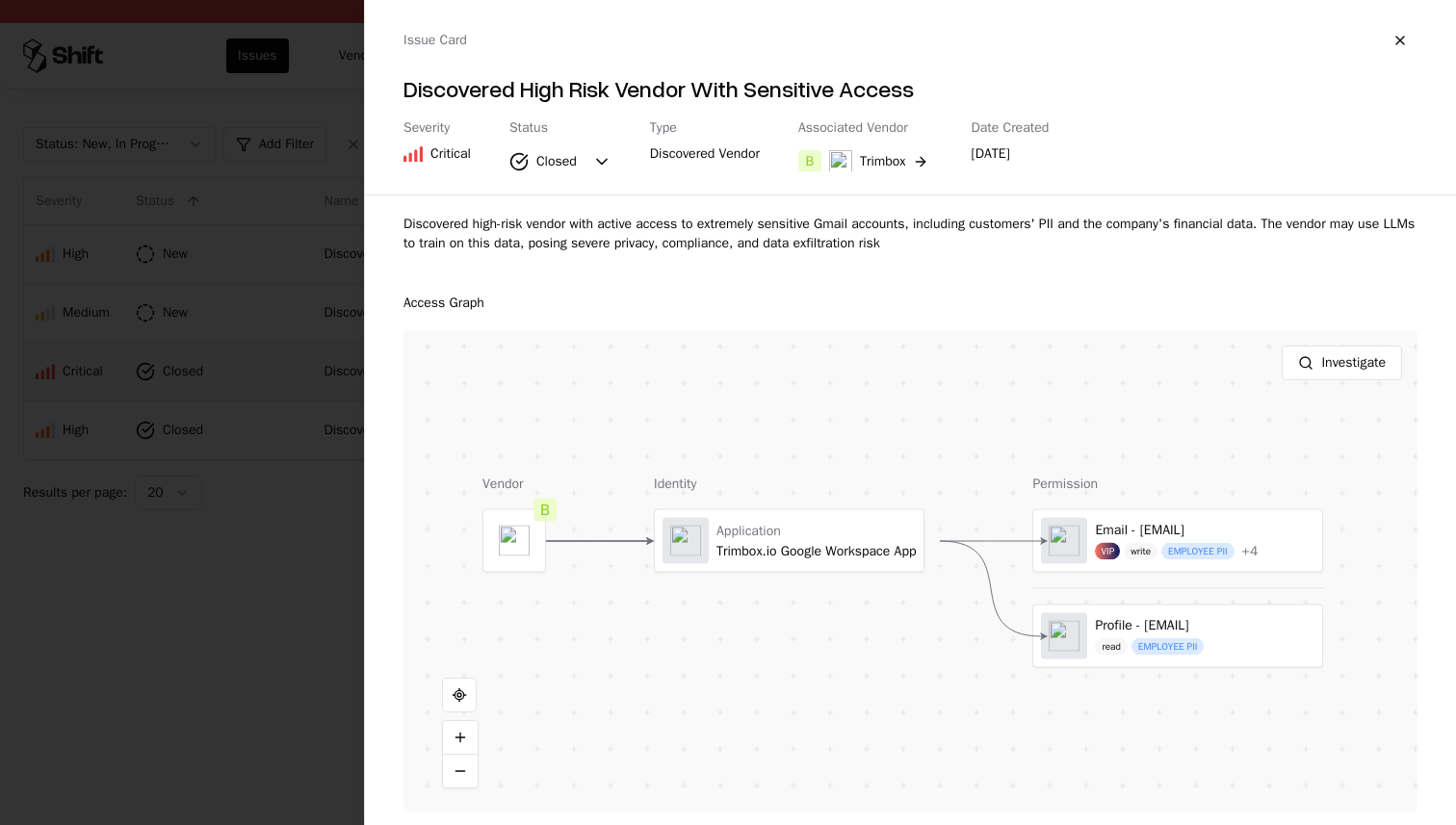 scroll, scrollTop: 228, scrollLeft: 0, axis: vertical 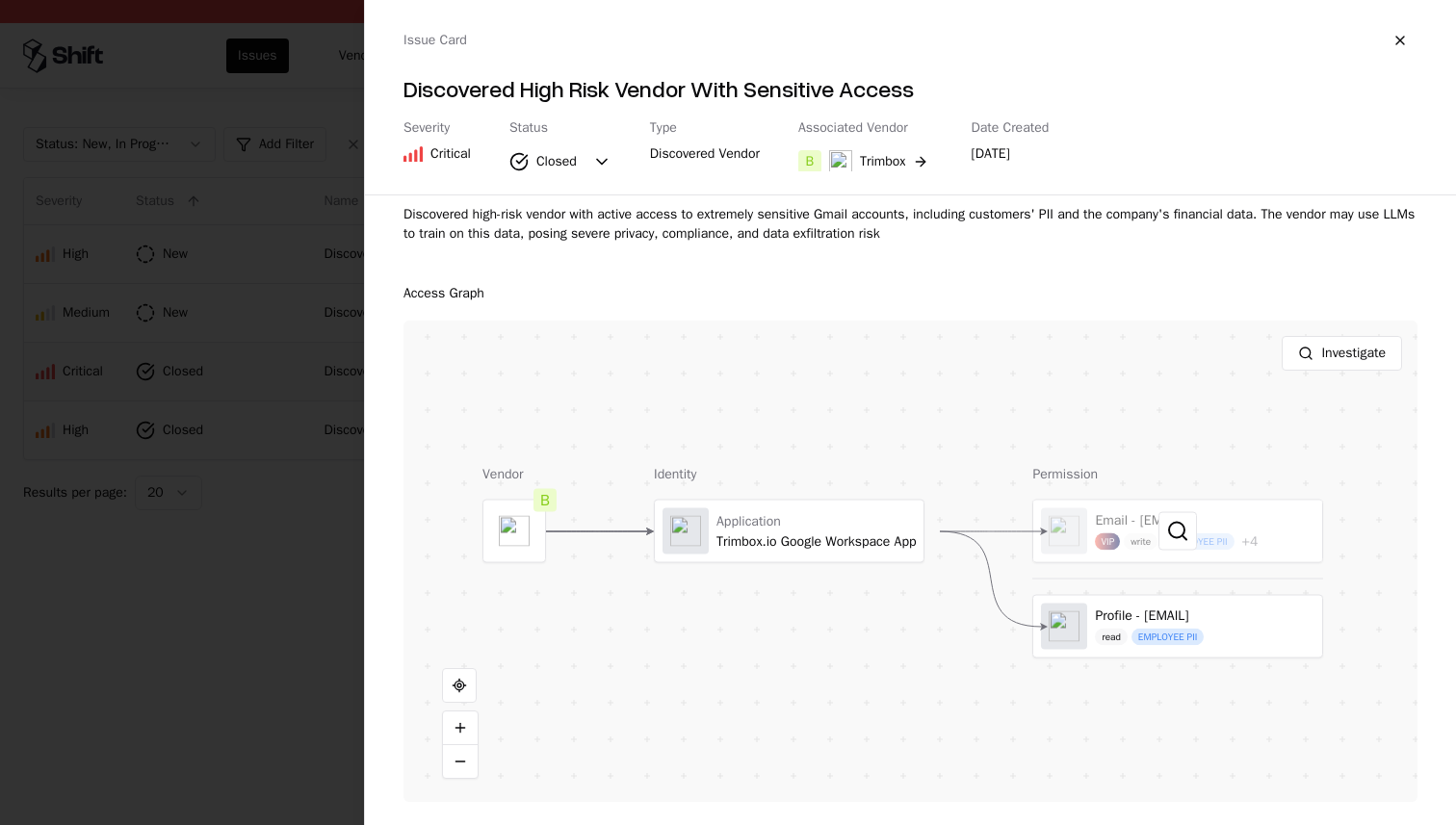 click at bounding box center (1178, 531) 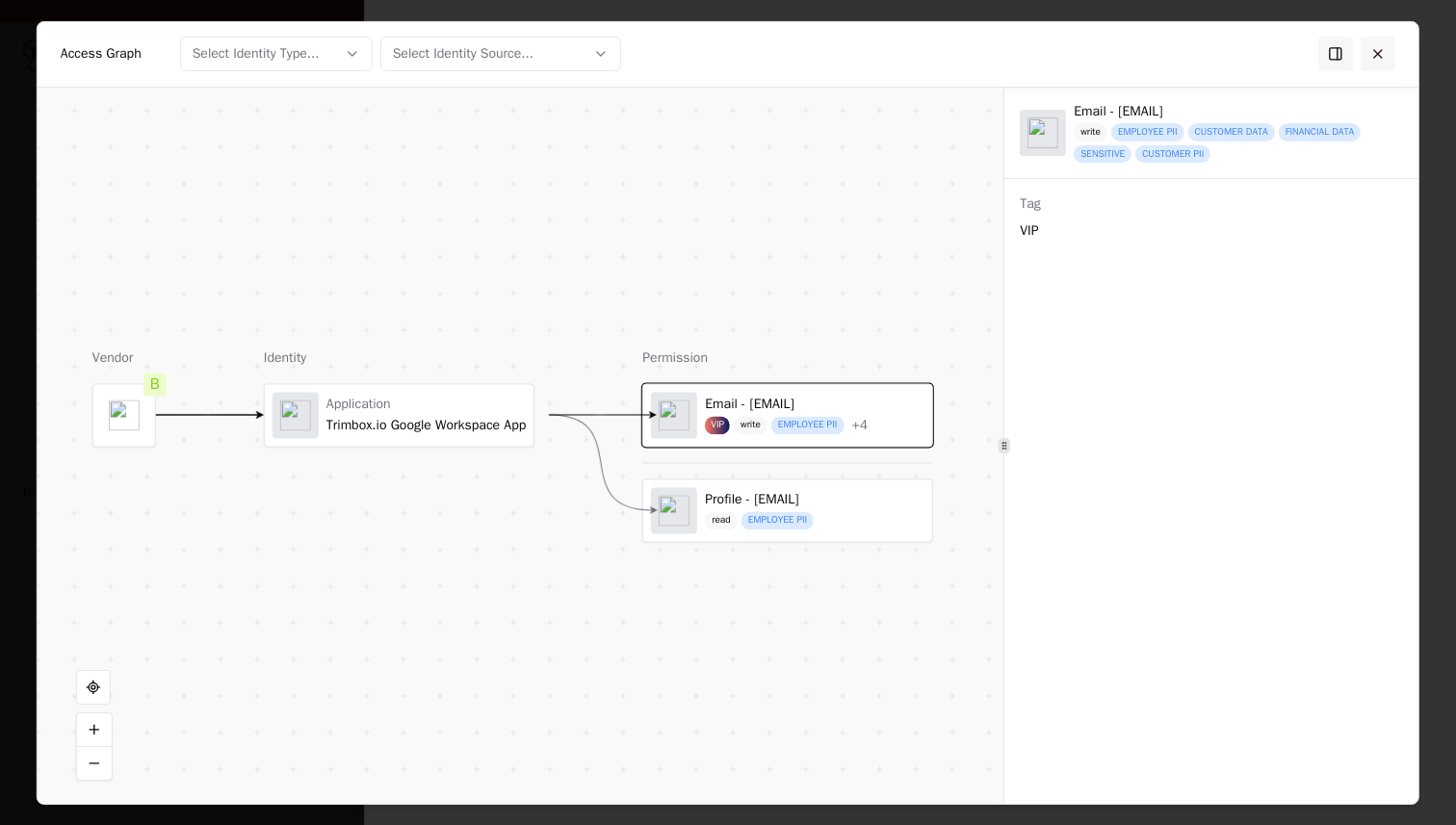 click at bounding box center (1378, 54) 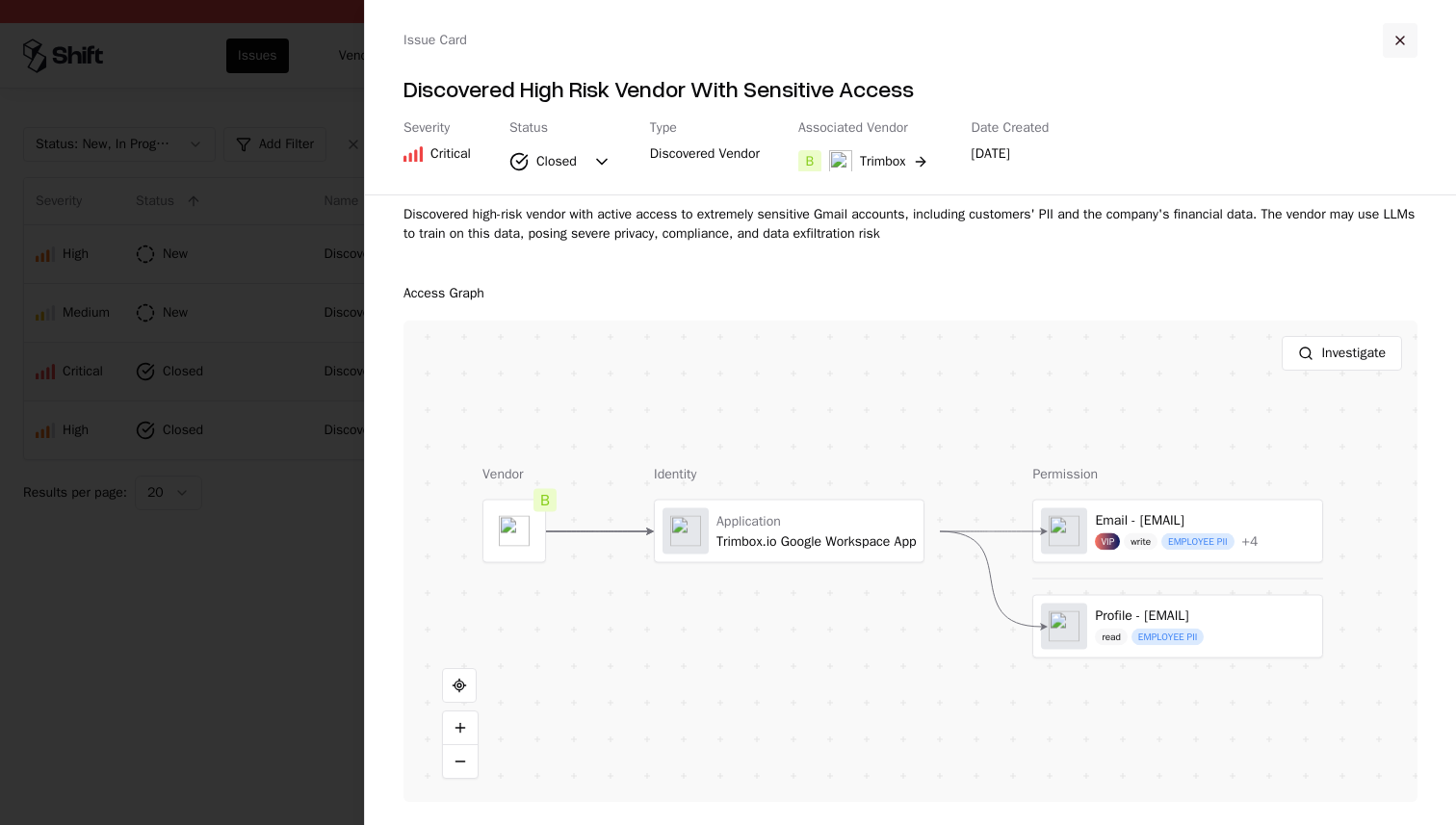 click at bounding box center (1400, 40) 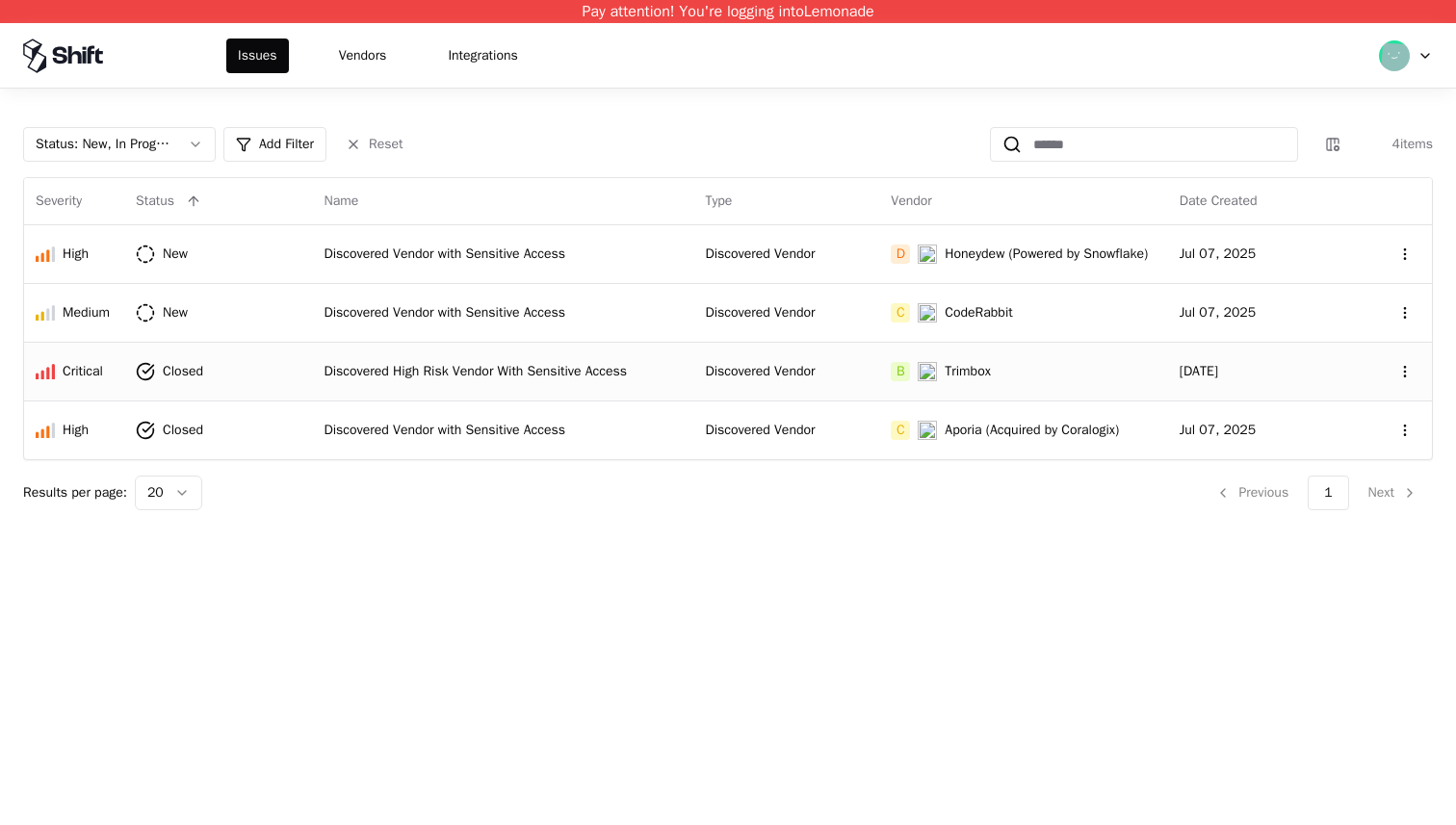 click on "Pay attention! You're logging into  Lemonade Issues Vendors Integrations Status :   New, In Progress, Closed Add Filter Reset   4  items Severity Status Name Type Vendor Date Created High New Discovered Vendor with Sensitive Access Discovered Vendor D Honeydew (Powered by Snowflake) Jul 07, 2025 Medium New Discovered Vendor with Sensitive Access Discovered Vendor C CodeRabbit Jul 07, 2025 Critical Closed Discovered High Risk Vendor With Sensitive Access Discovered Vendor B Trimbox Jul 08, 2025 High Closed Discovered Vendor with Sensitive Access Discovered Vendor C Aporia (Acquired by Coralogix) Jul 07, 2025 Results per page: 20 Previous 1 Next" at bounding box center [728, 412] 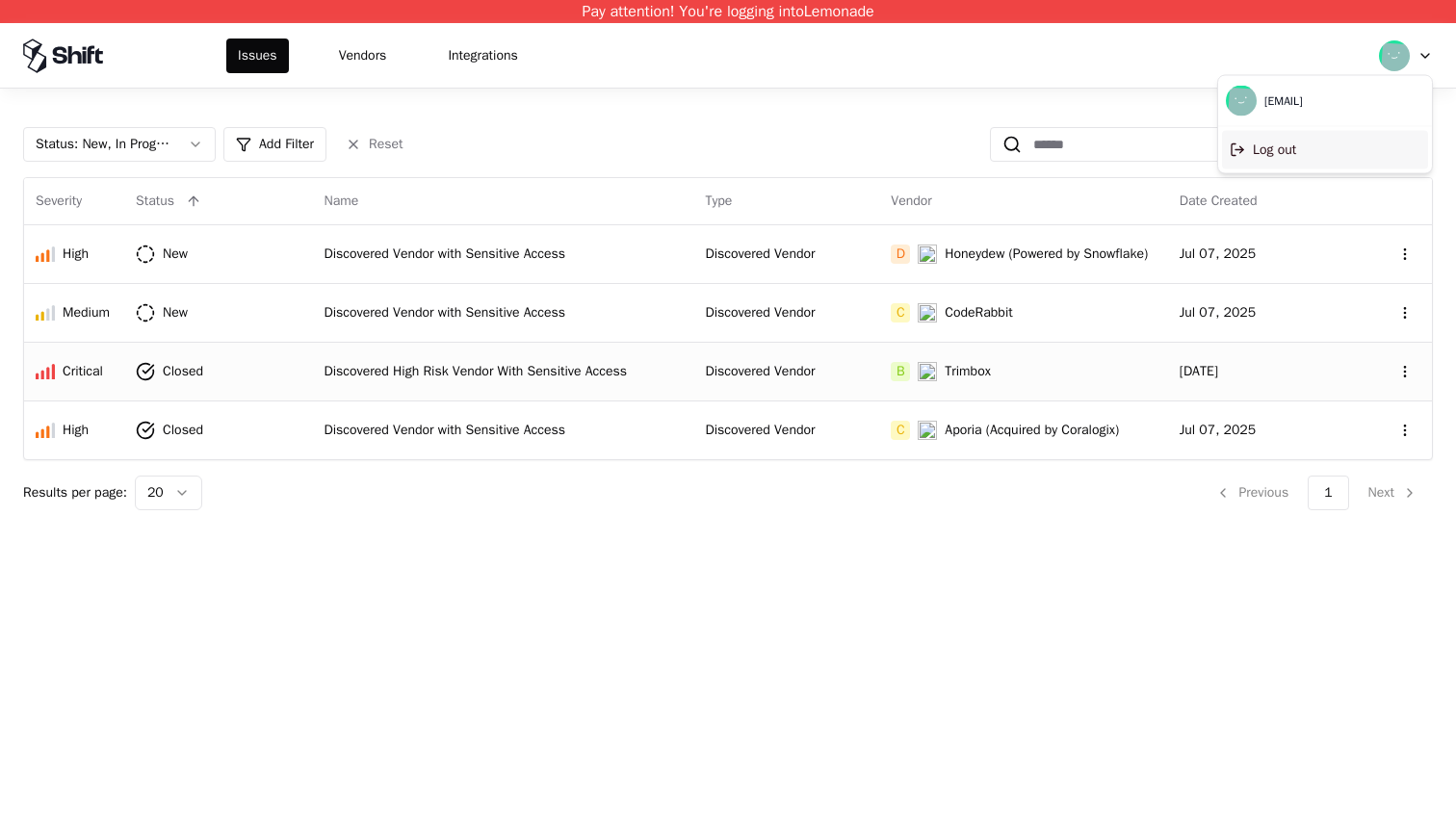 click on "Log out" at bounding box center (1325, 150) 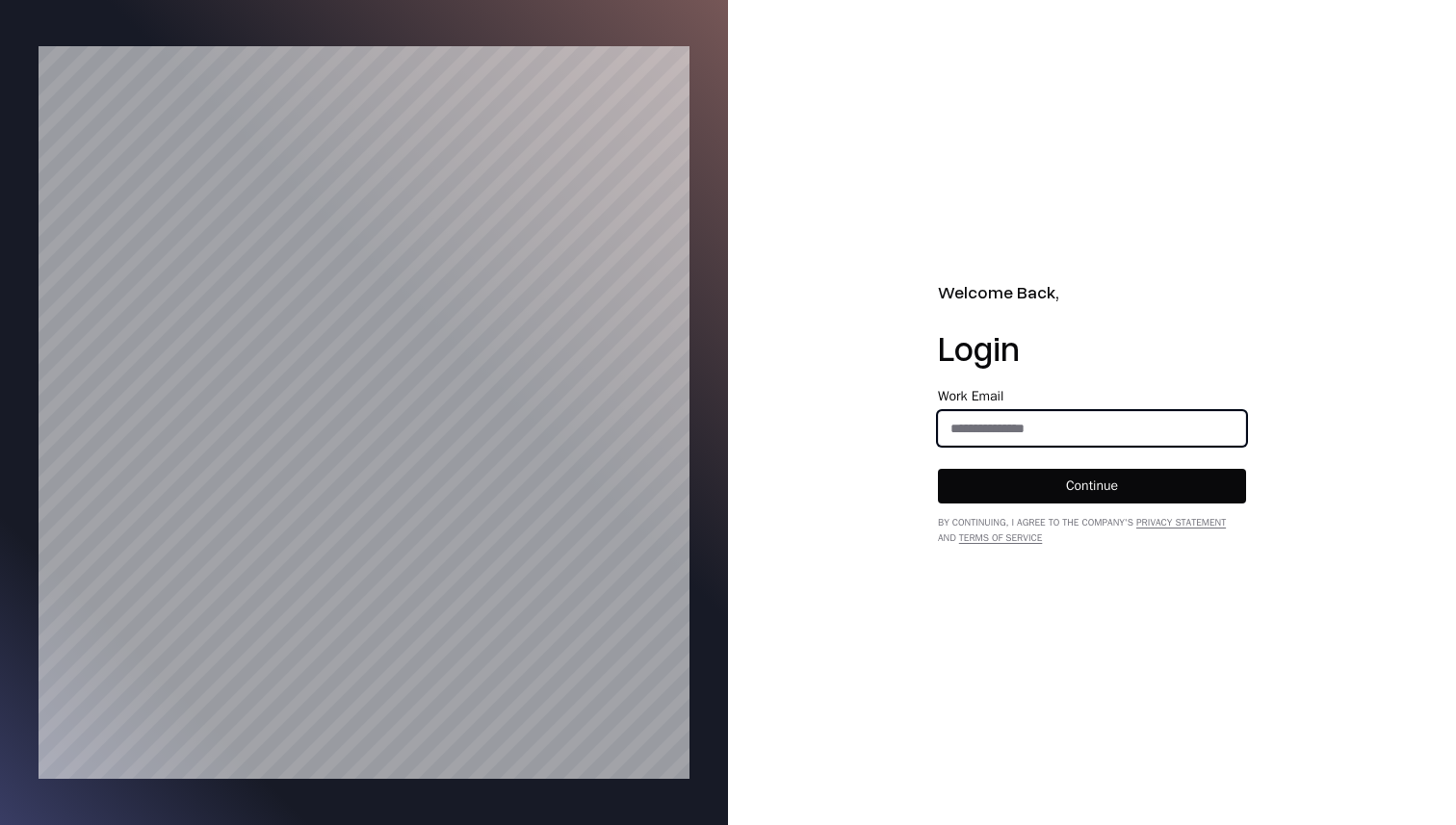 click 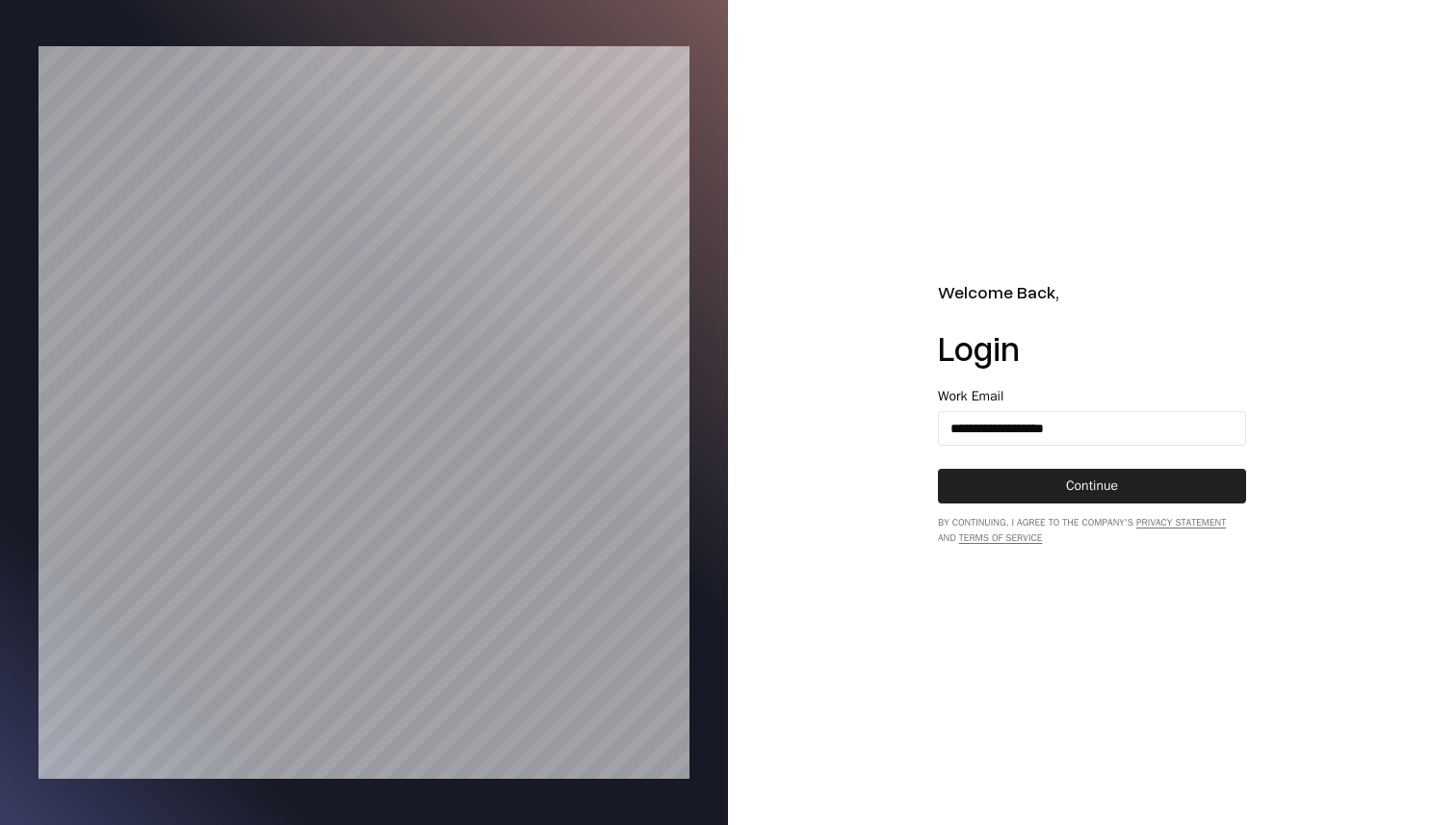 click on "Continue" 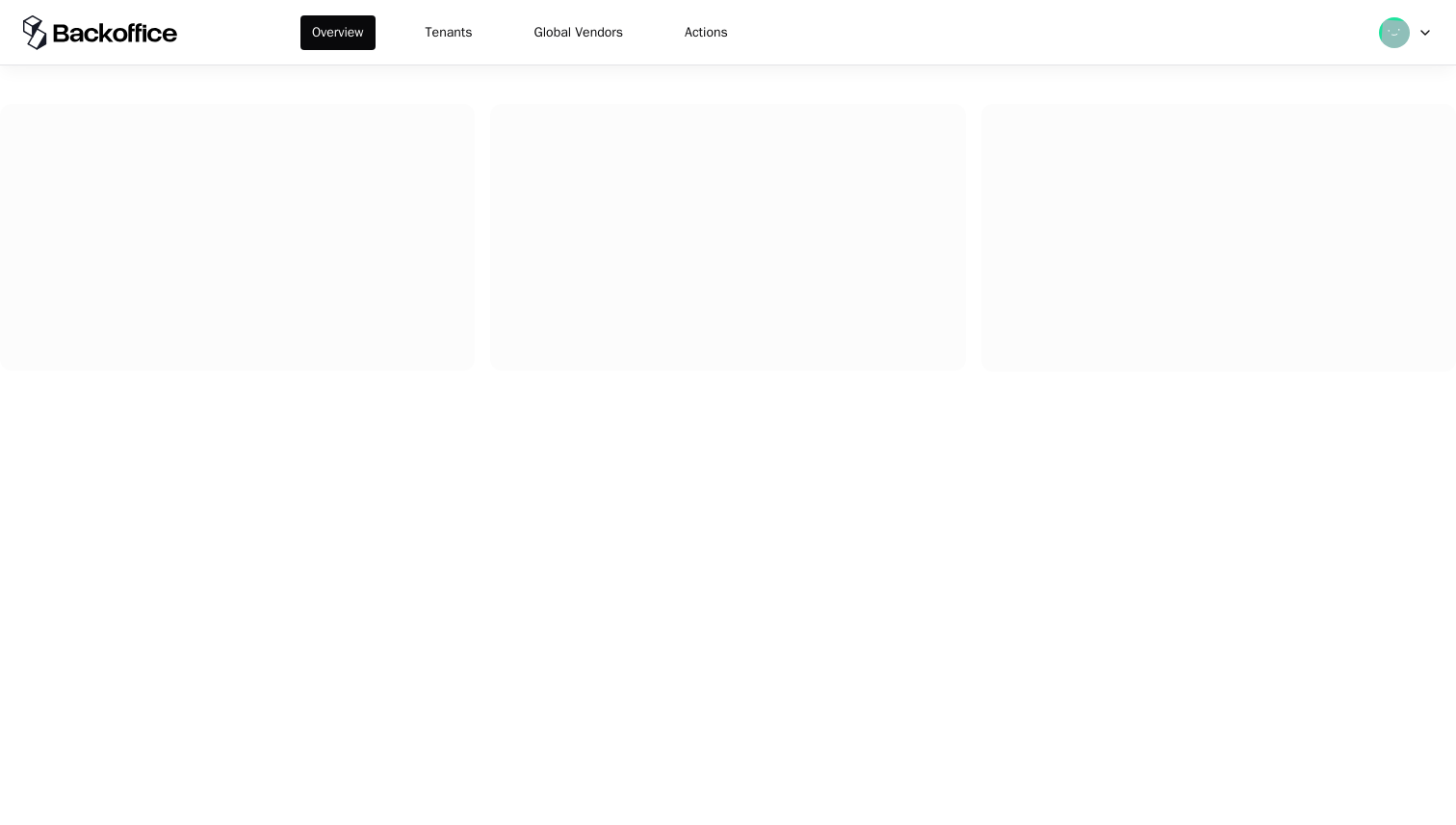 scroll, scrollTop: 0, scrollLeft: 0, axis: both 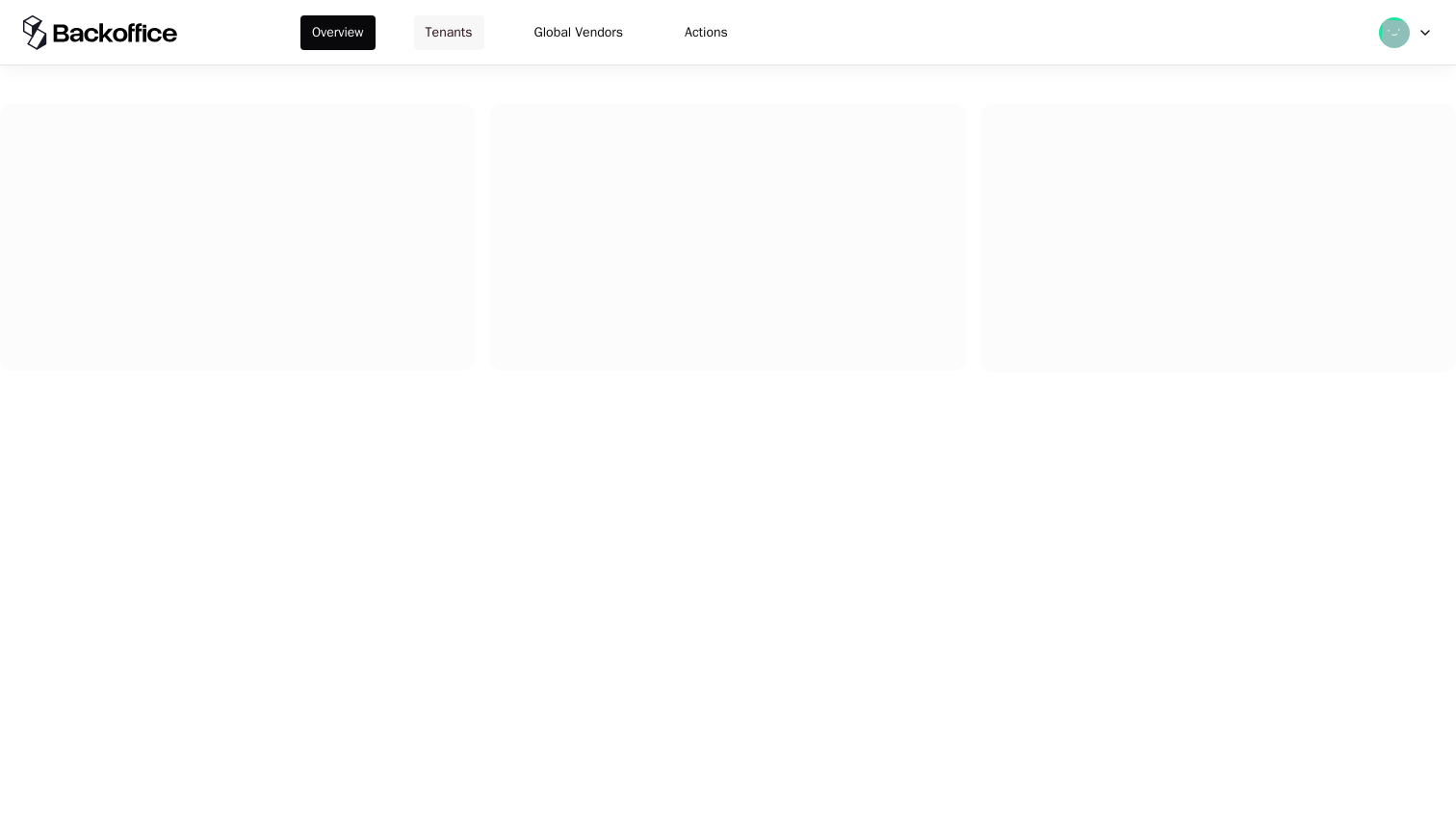 click on "Tenants" at bounding box center [449, 33] 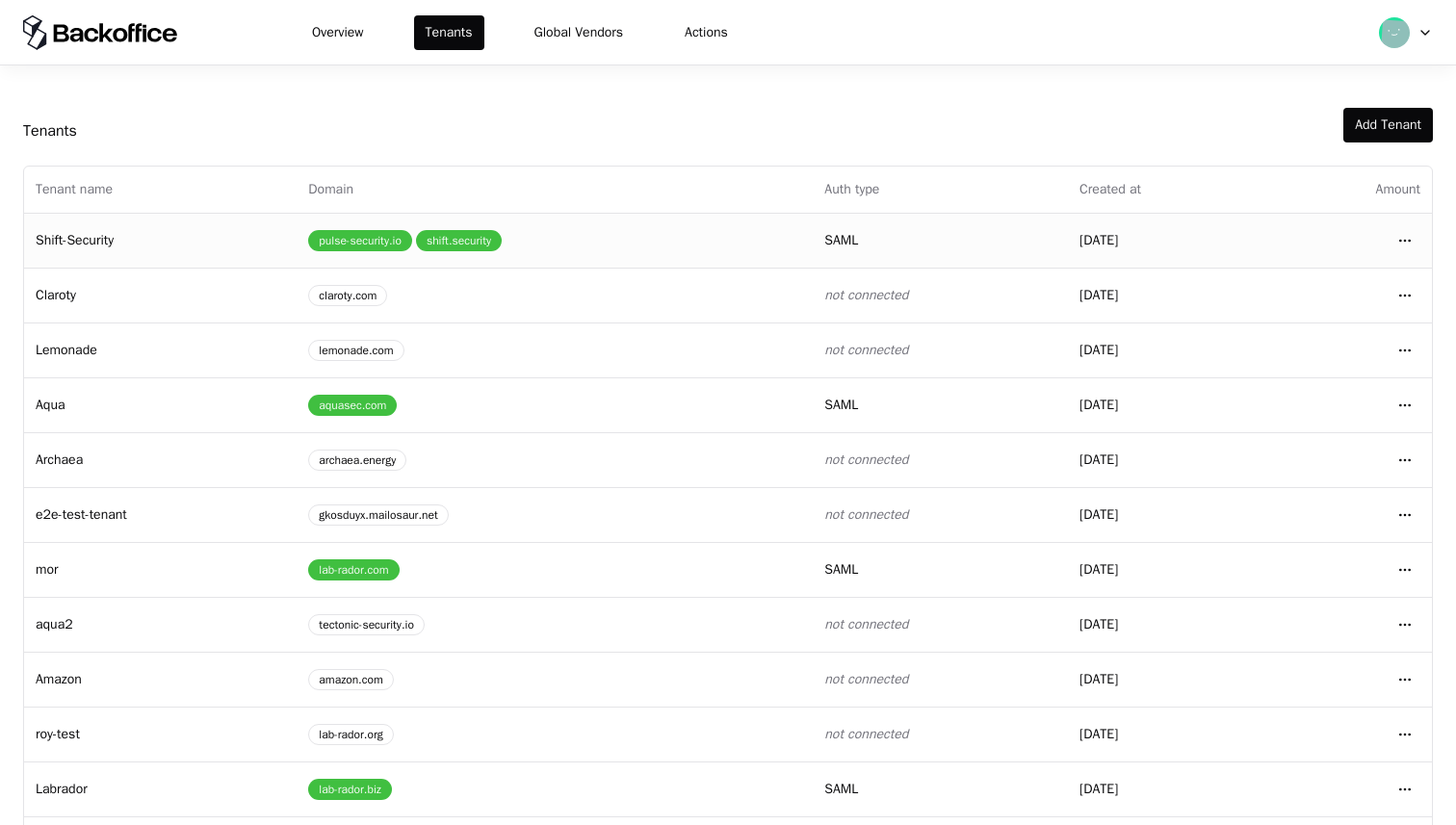 scroll, scrollTop: 179, scrollLeft: 0, axis: vertical 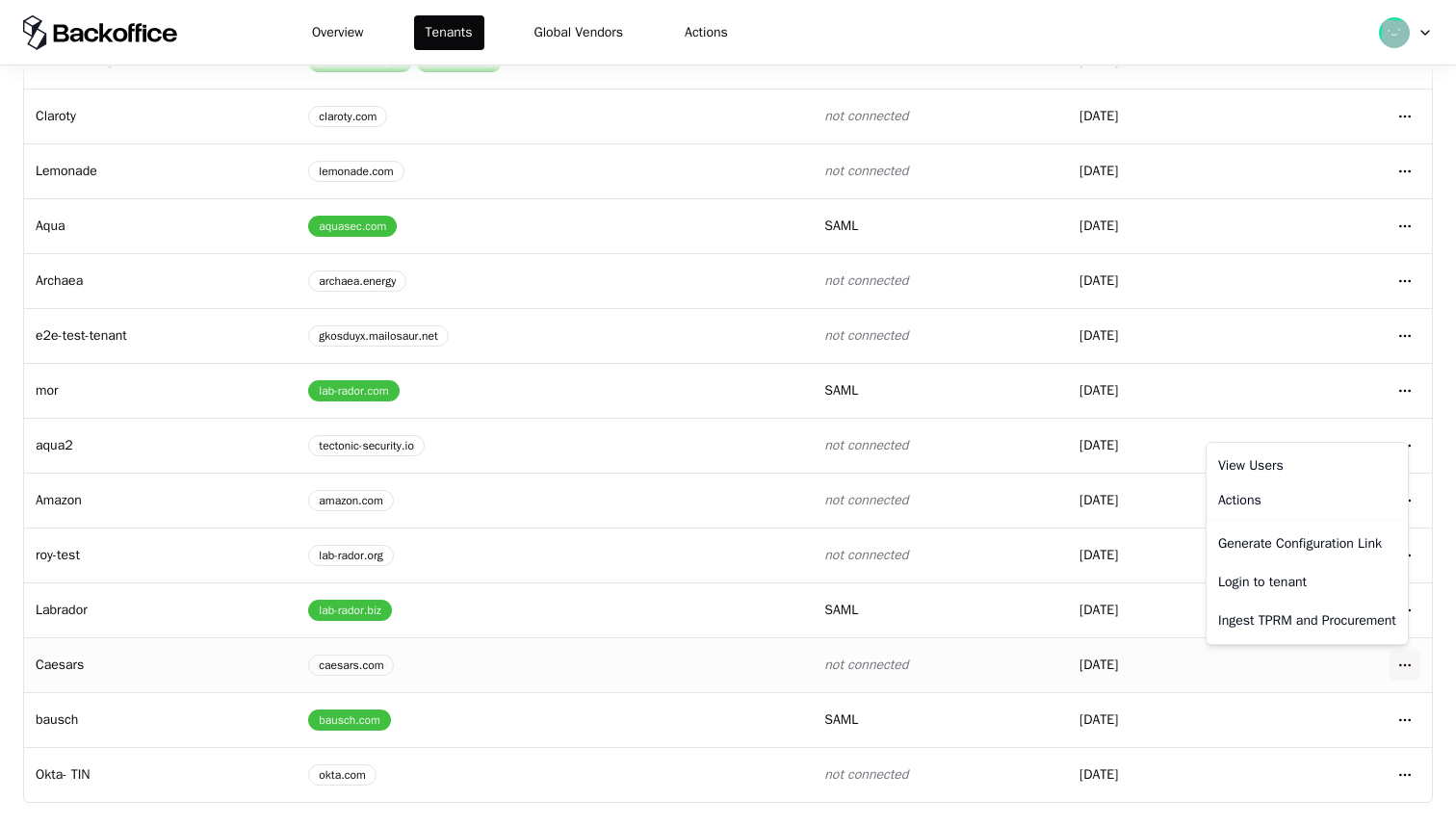 click on "Overview Tenants Global Vendors Actions Tenants Add Tenant Tenant name Domain Auth type Created at Amount Shift-Security pulse-security.io shift.security saml 01/20/2025 Open menu Claroty claroty.com not connected 01/22/2025 Open menu Lemonade lemonade.com not connected 01/22/2025 Open menu Aqua aquasec.com saml 01/20/2025 Open menu Archaea archaea.energy not connected 03/03/2025 Open menu e2e-test-tenant gkosduyx.mailosaur.net not connected 03/17/2025 Open menu mor lab-rador.com saml 04/01/2025 Open menu aqua2 tectonic-security.io not connected 04/10/2025 Open menu Amazon amazon.com not connected 04/22/2025 Open menu roy-test lab-rador.org not connected 05/13/2025 Open menu Labrador lab-rador.biz saml 01/20/2025 Open menu Caesars caesars.com not connected 05/19/2025 Open menu bausch bausch.com saml 06/25/2025 Open menu Okta- TIN okta.com not connected 07/21/2025 Open menu
View Users Actions Generate Configuration Link Login to tenant Ingest TPRM and Procurement" at bounding box center (728, 412) 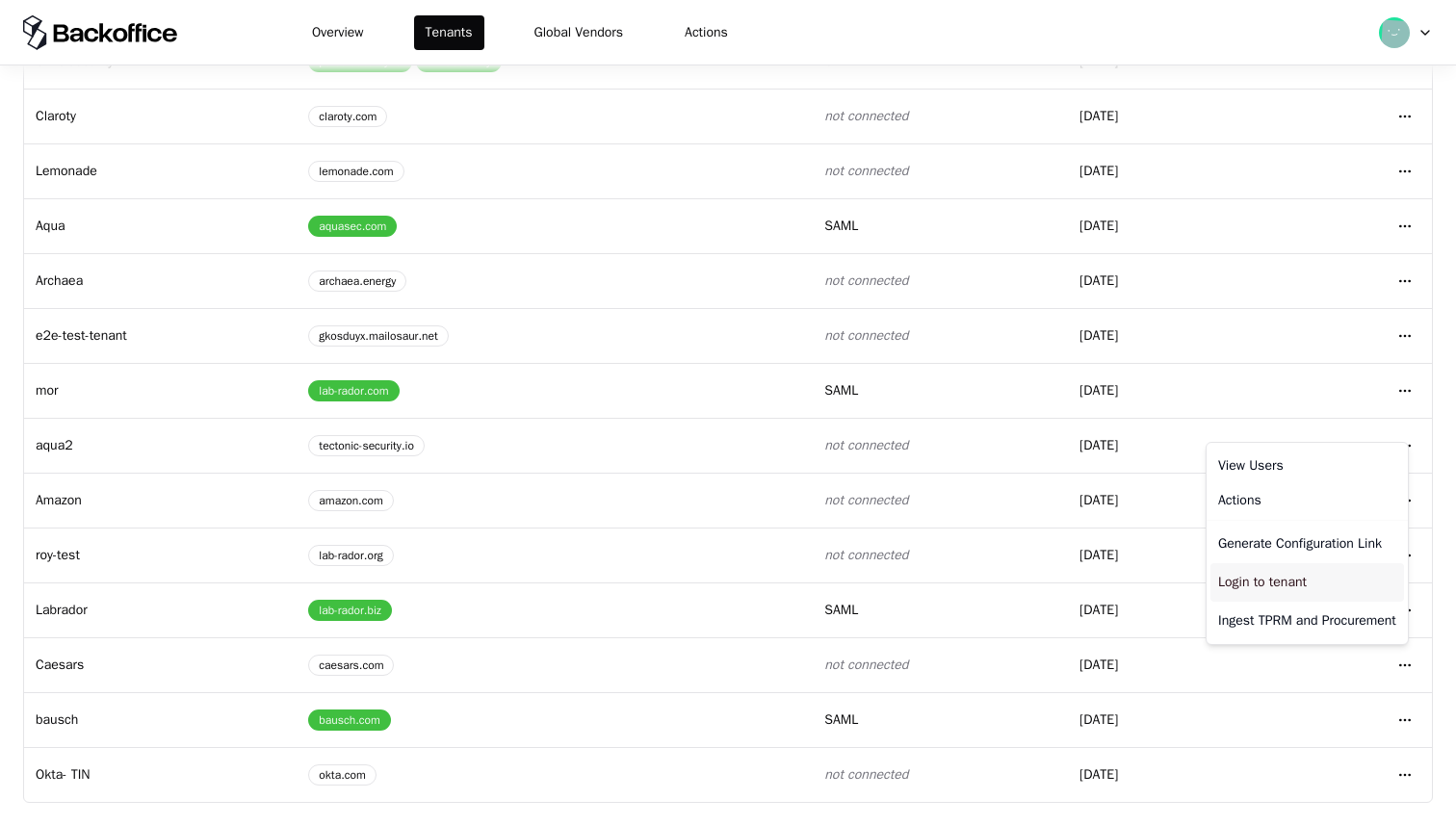 click on "Login to tenant" at bounding box center [1307, 582] 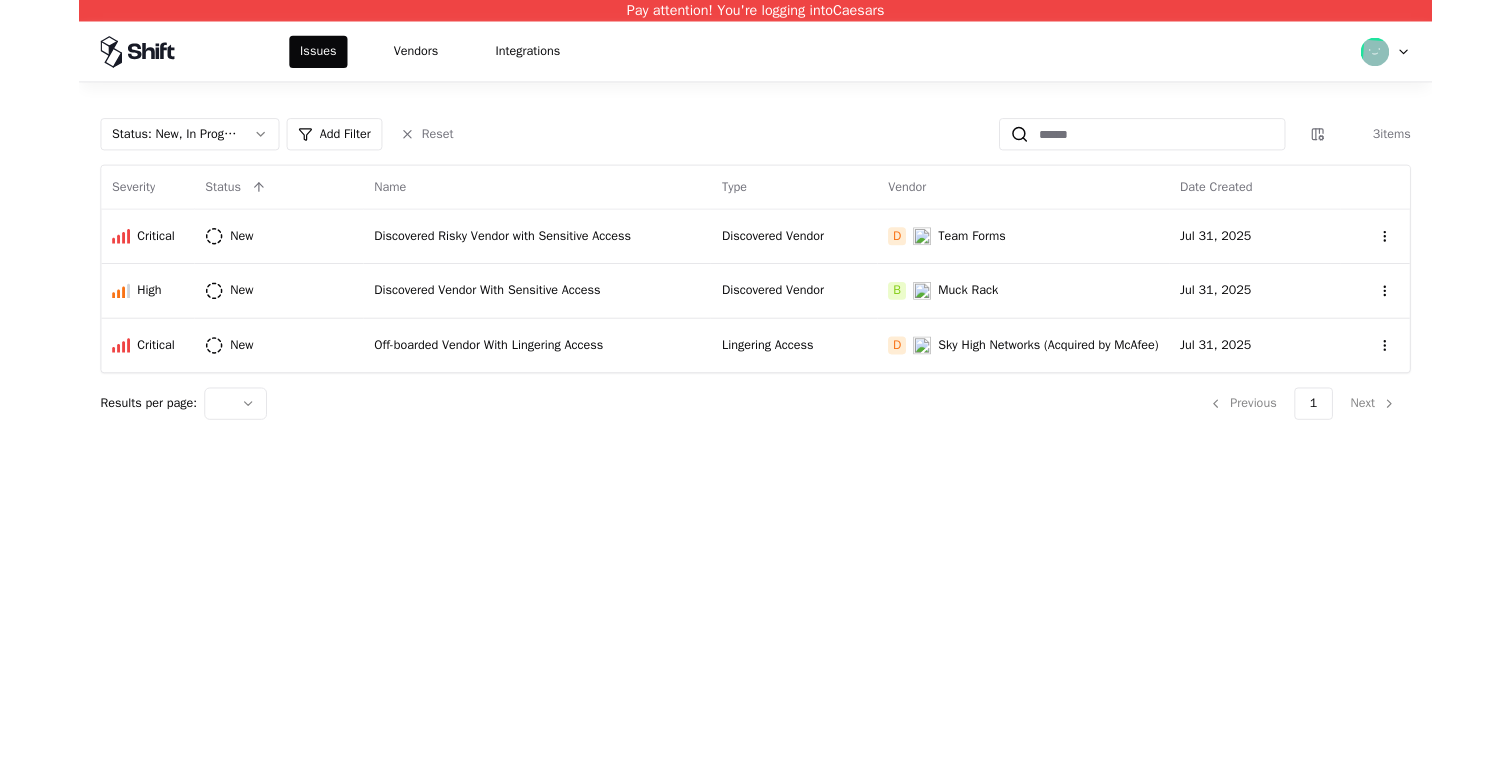 scroll, scrollTop: 0, scrollLeft: 0, axis: both 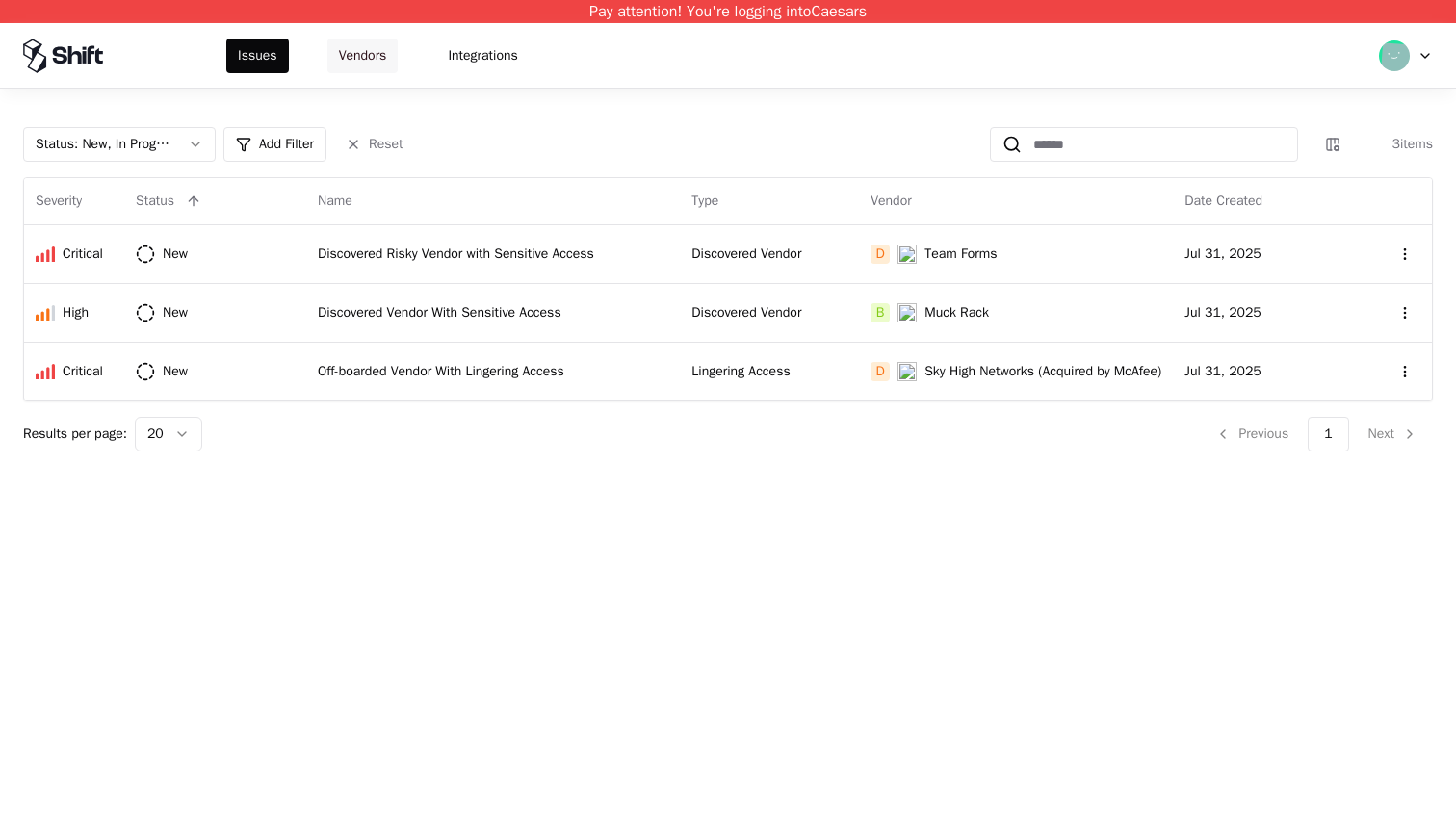 click on "Vendors" 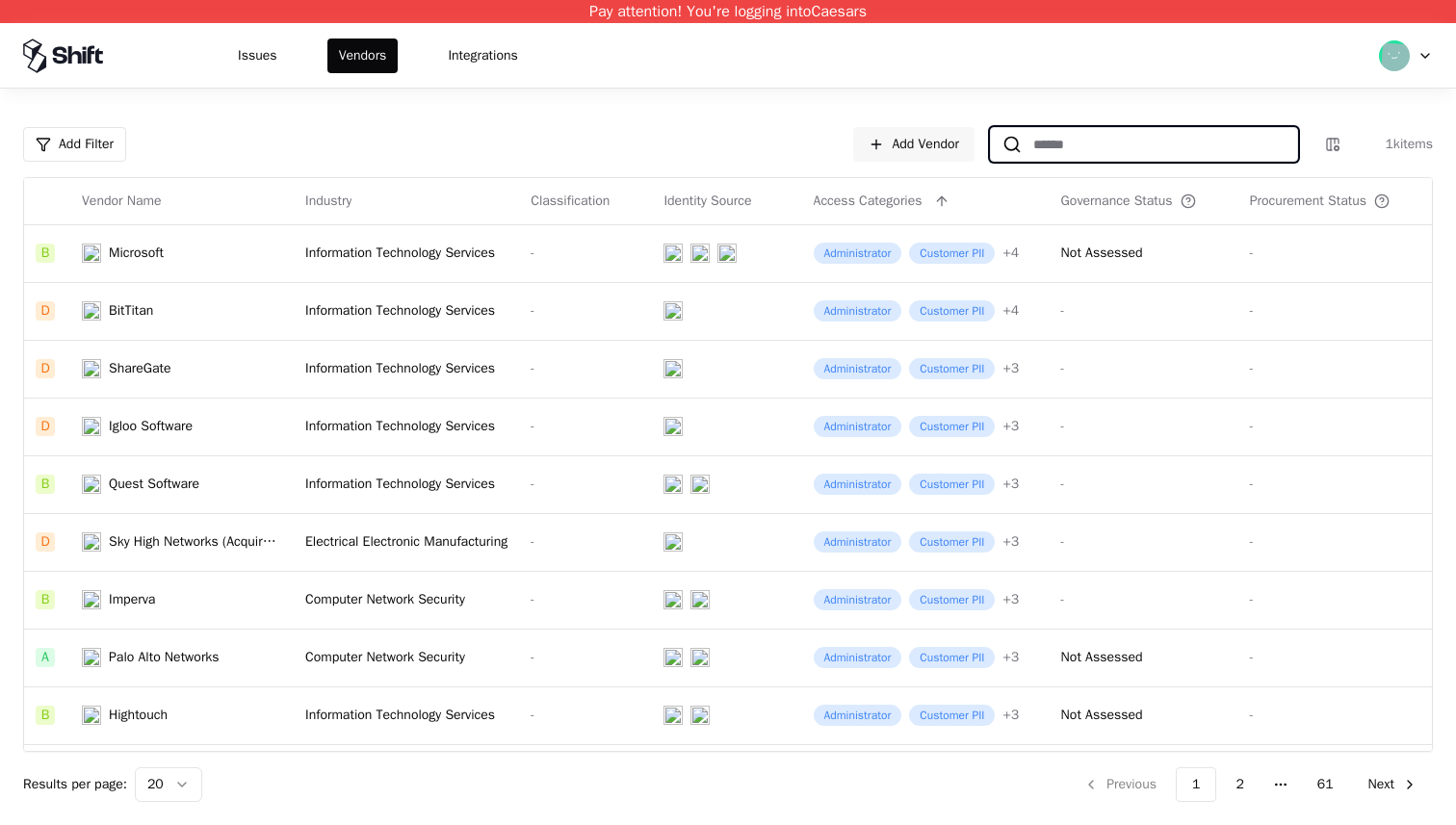 click 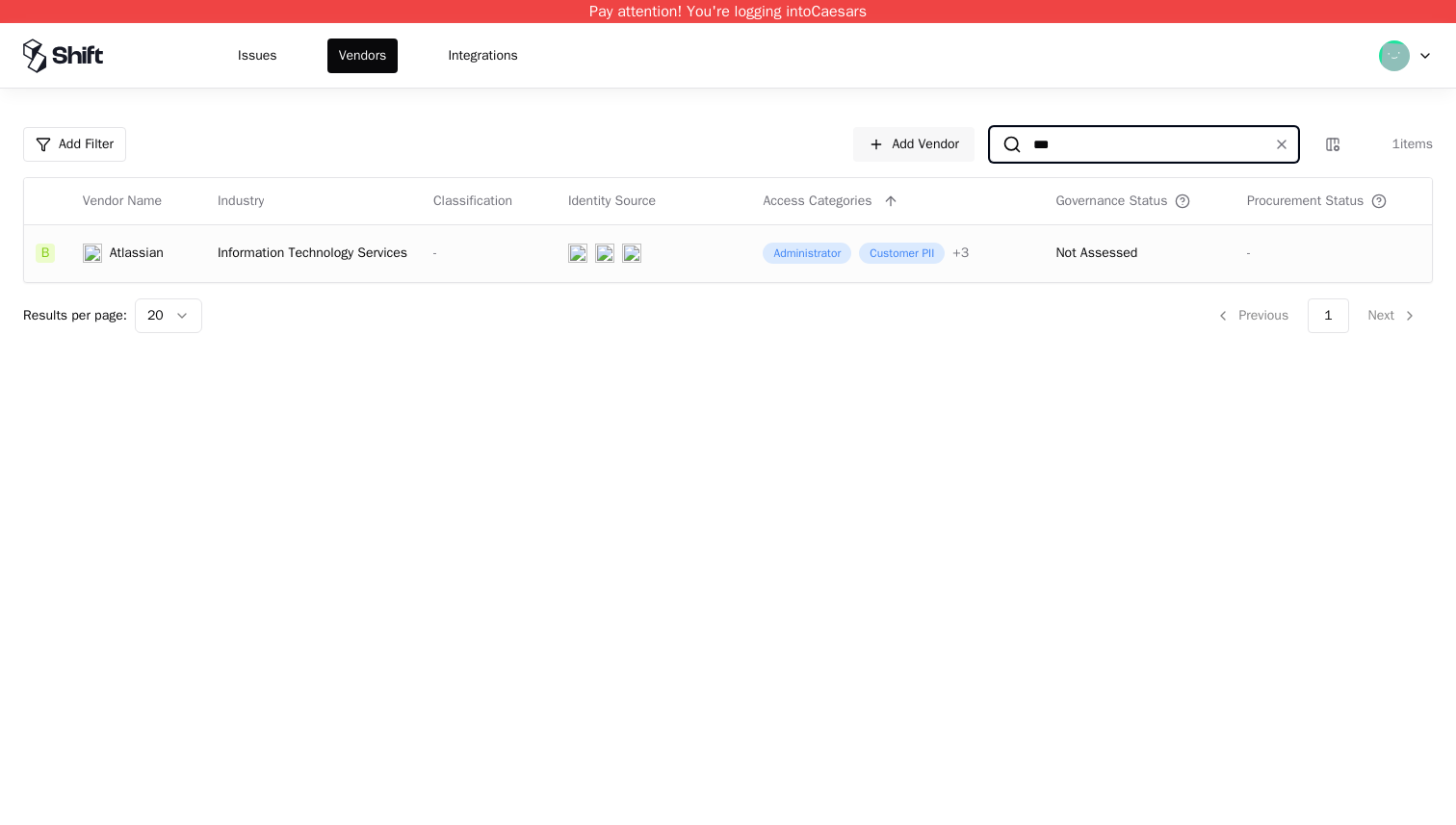 type on "***" 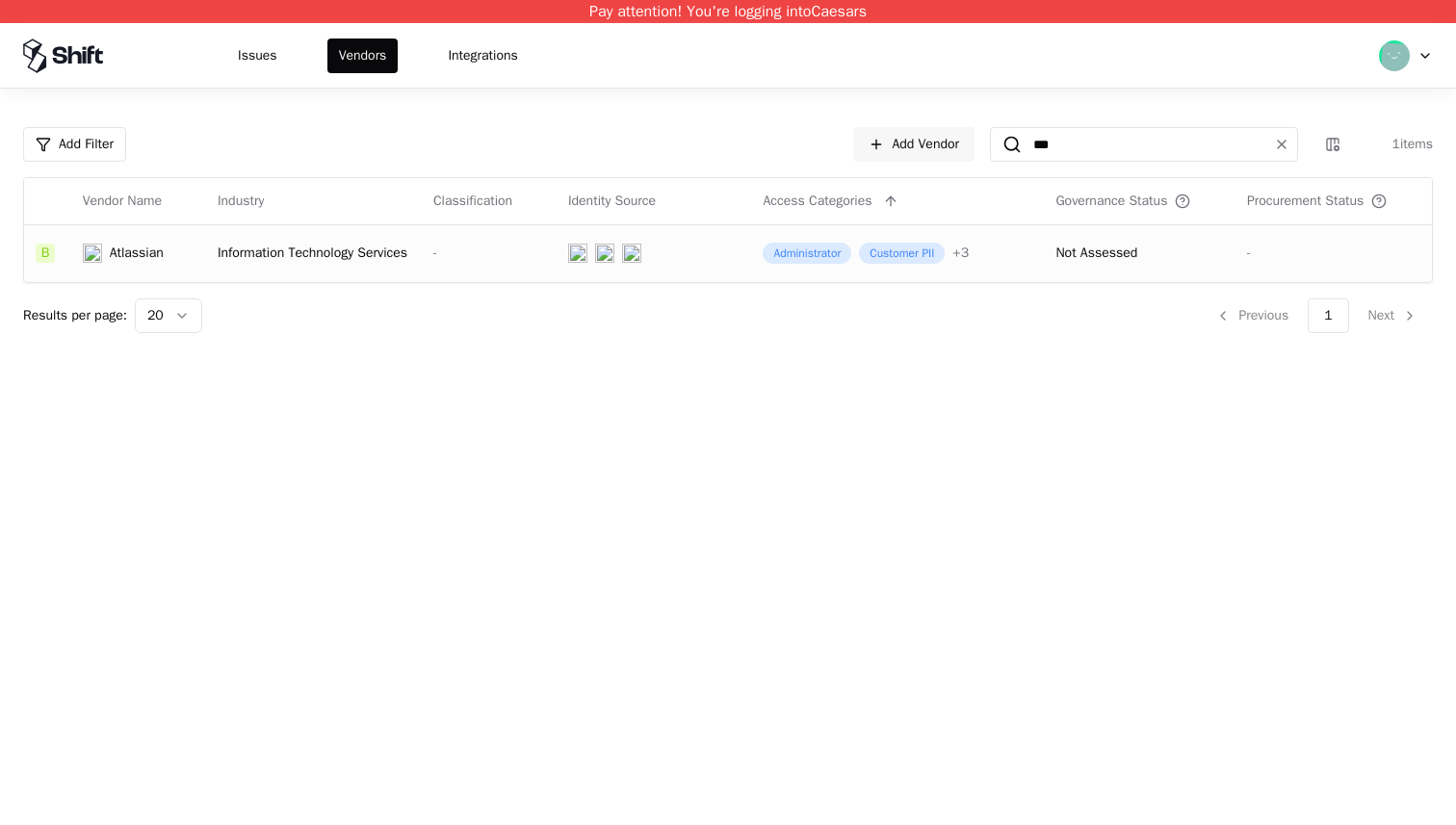 click on "-" 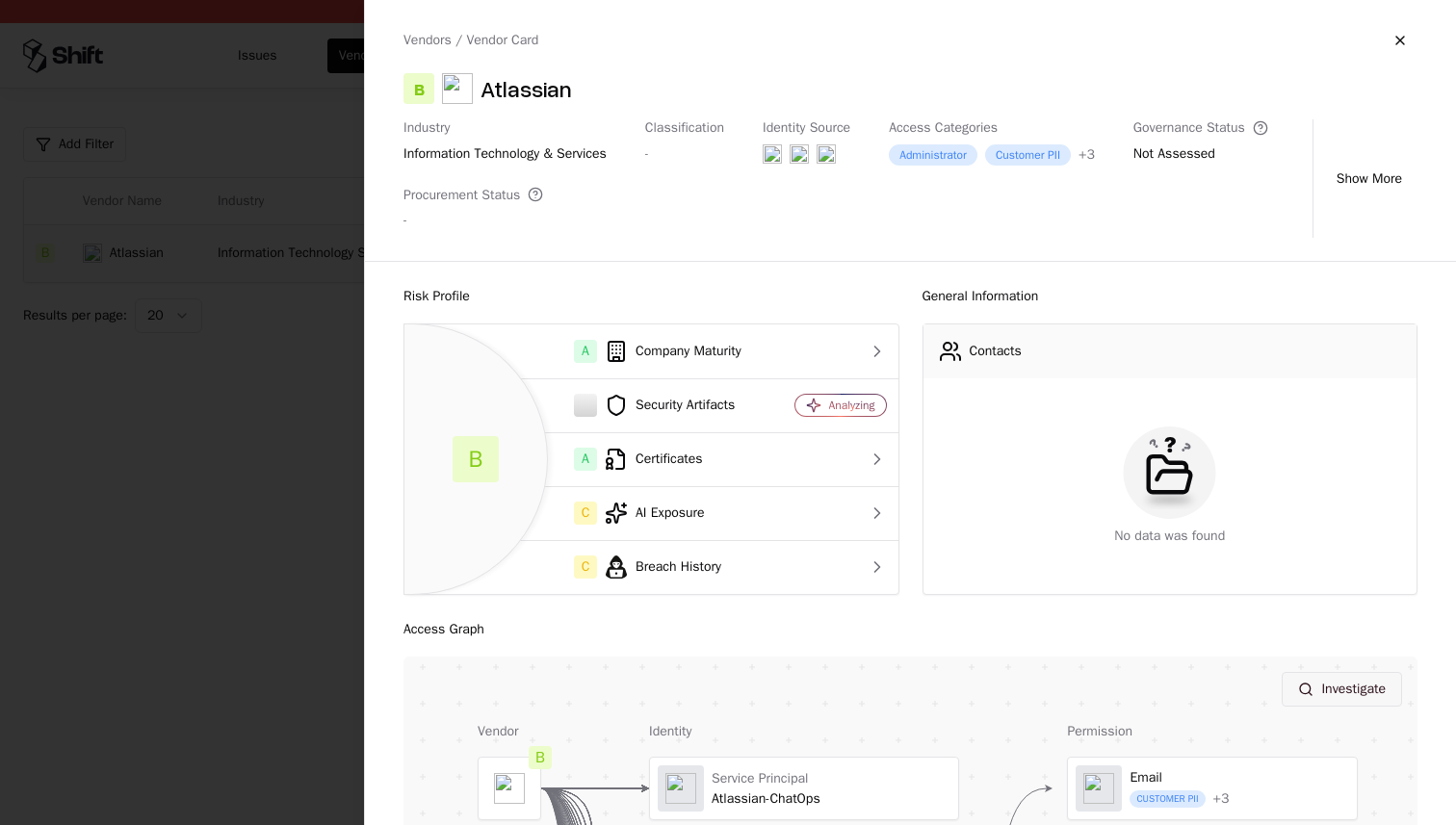 click on "Investigate" at bounding box center [1341, 689] 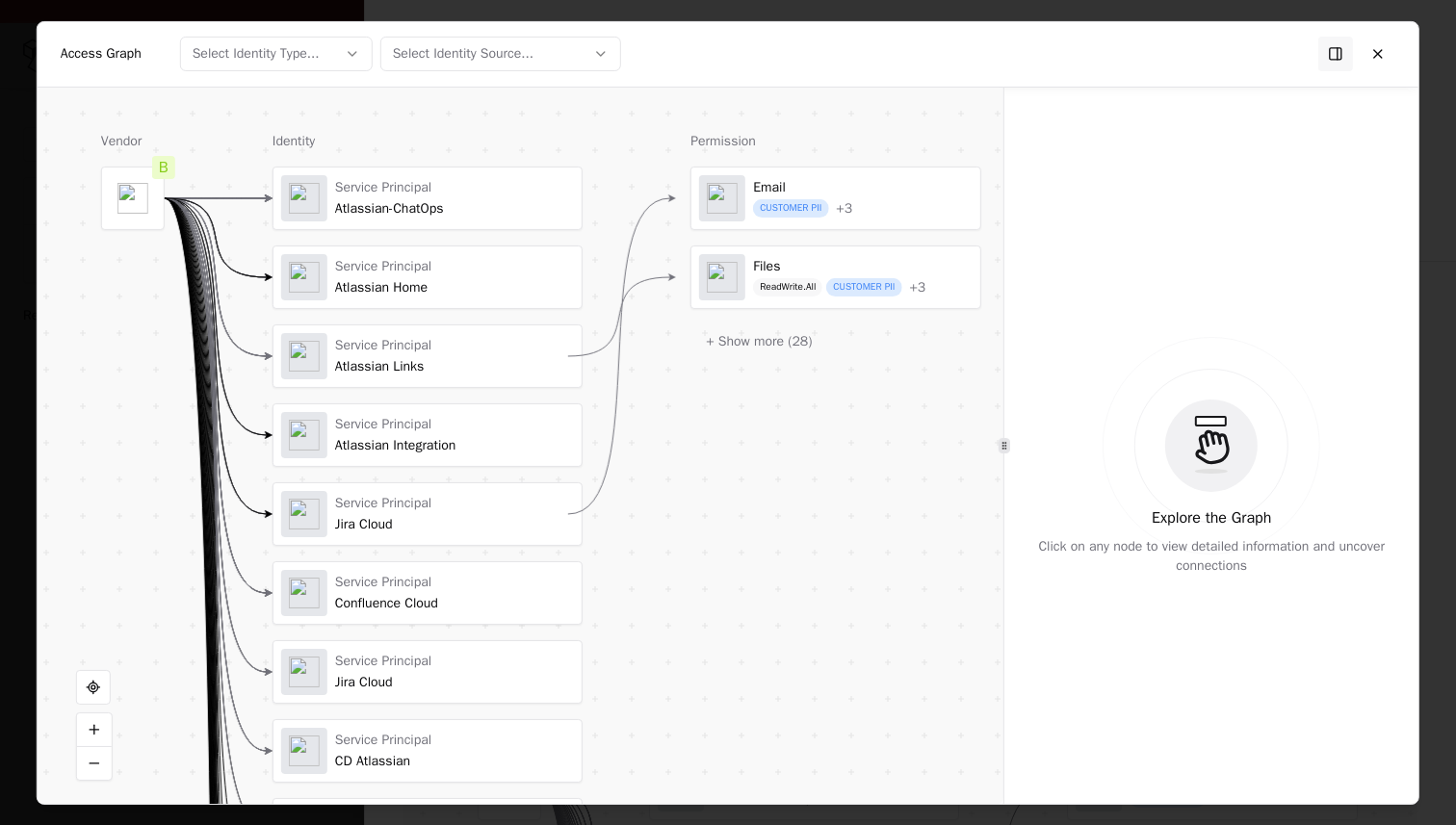click on "Files" at bounding box center (839, 266) 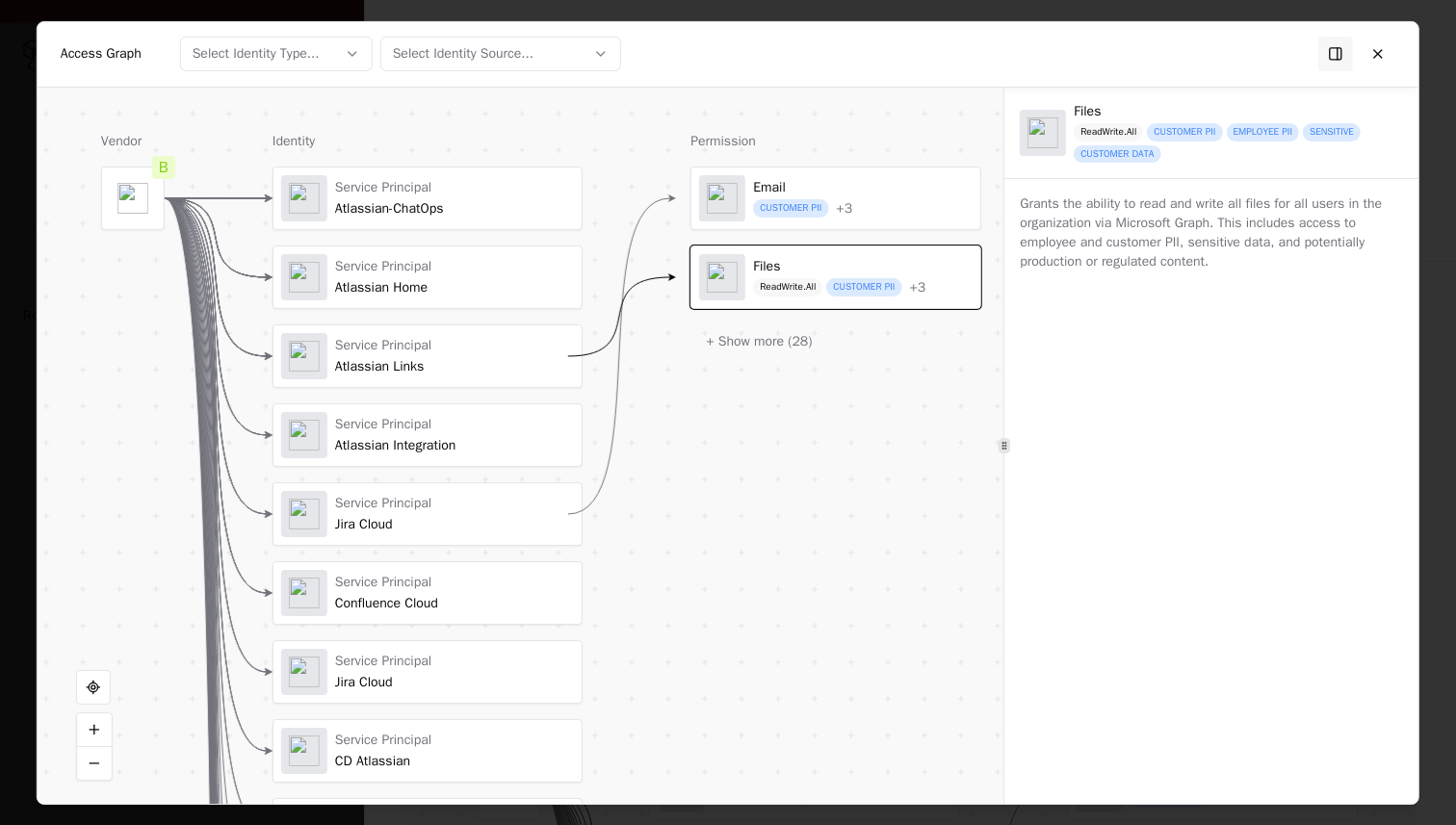 click on "Email CUSTOMER PII + 3" at bounding box center [836, 197] 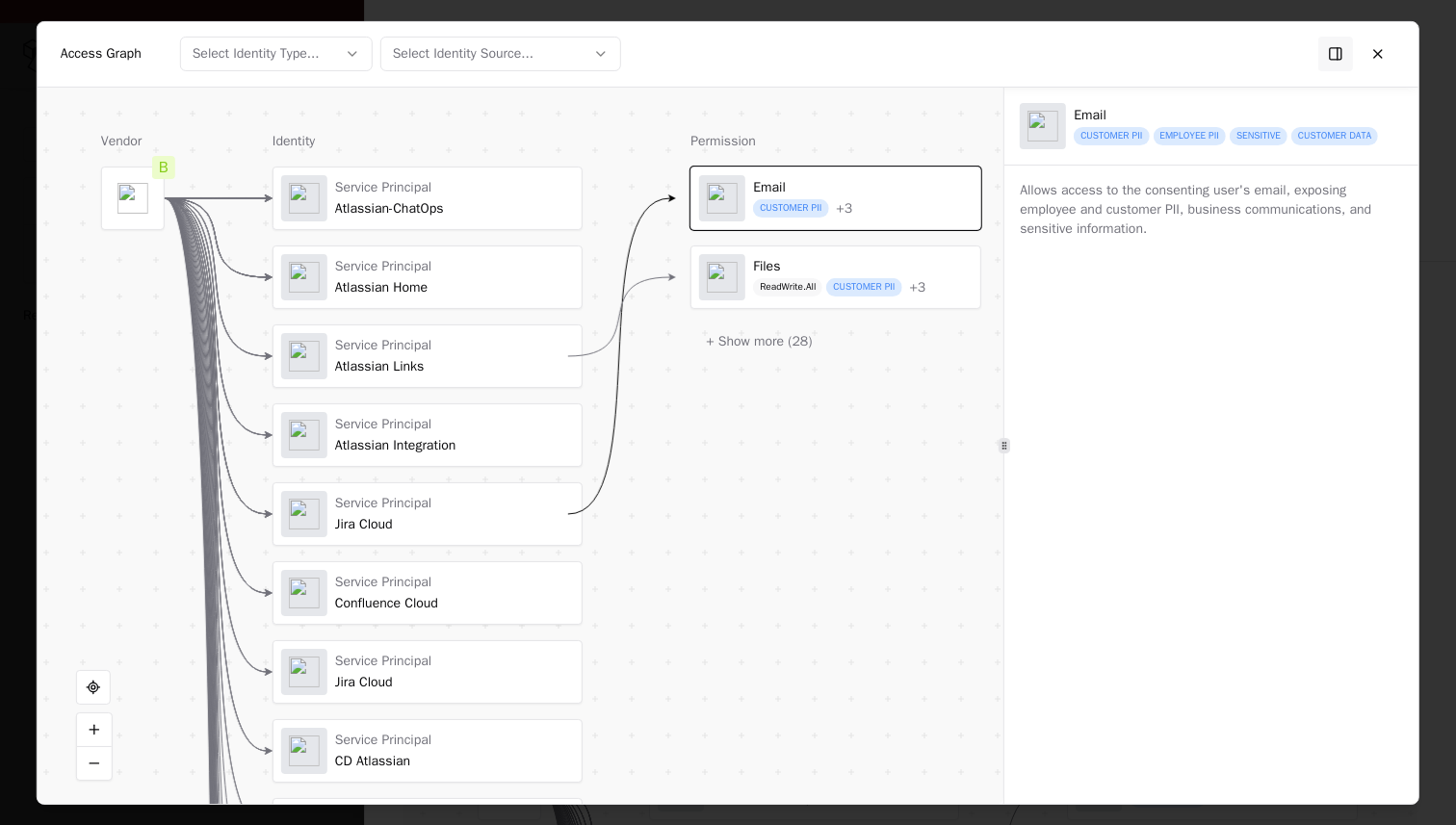 click on "Files" at bounding box center (839, 266) 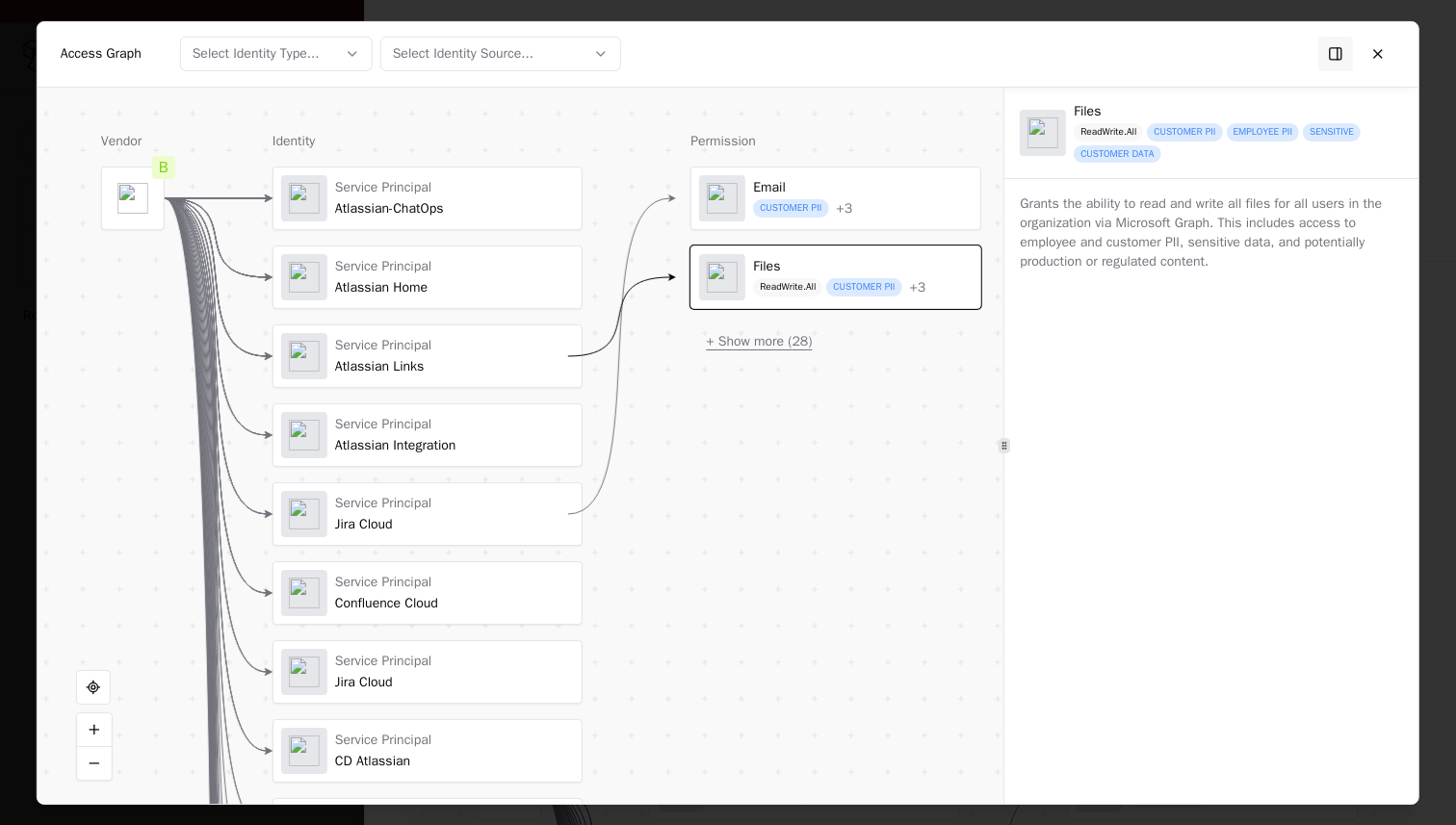 click on "+ Show more ( 28 )" at bounding box center [759, 341] 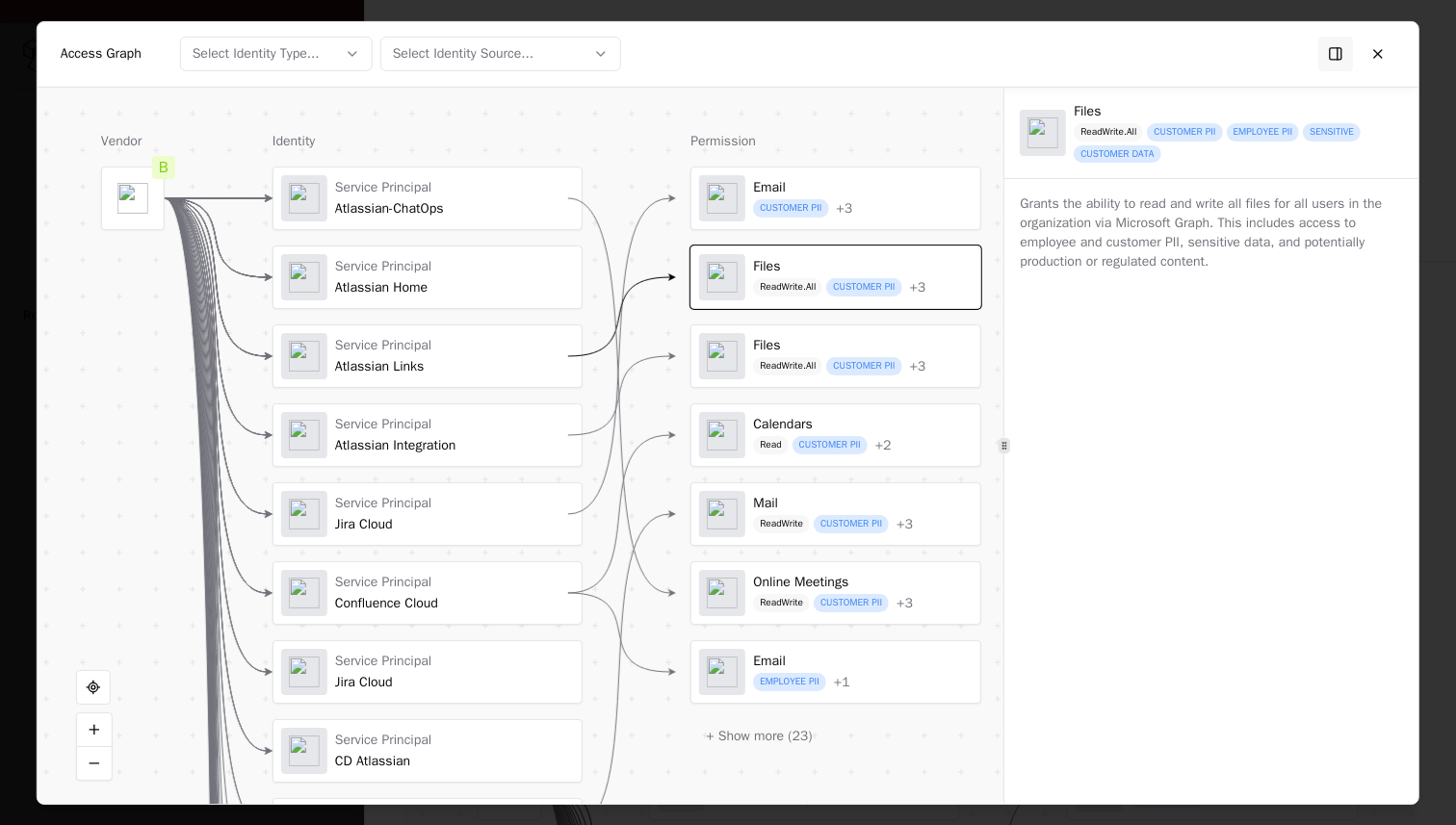 click on "Files ReadWrite.All CUSTOMER PII + 3" at bounding box center (836, 355) 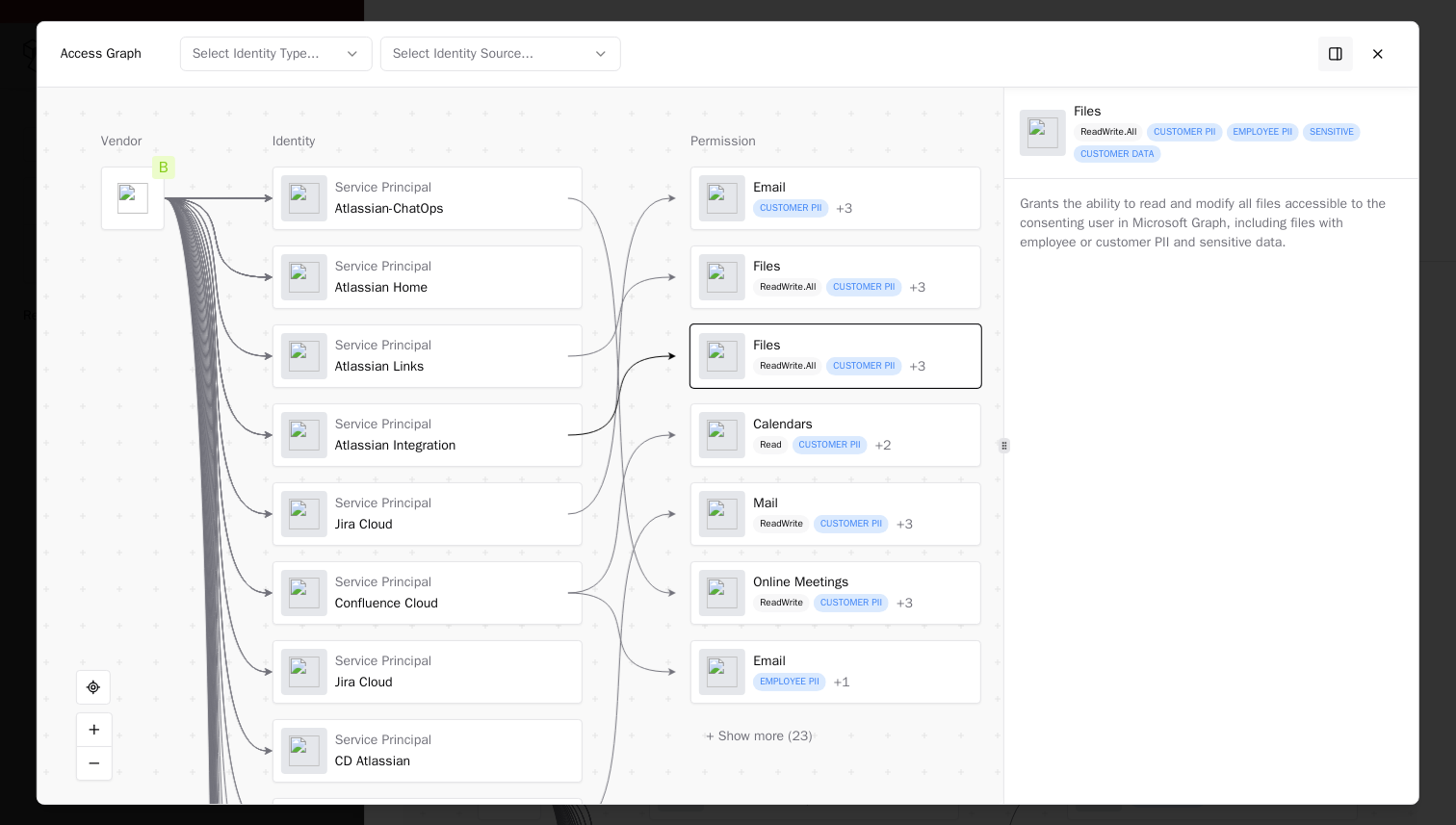 click on "Calendars Read CUSTOMER PII + 2" at bounding box center (836, 434) 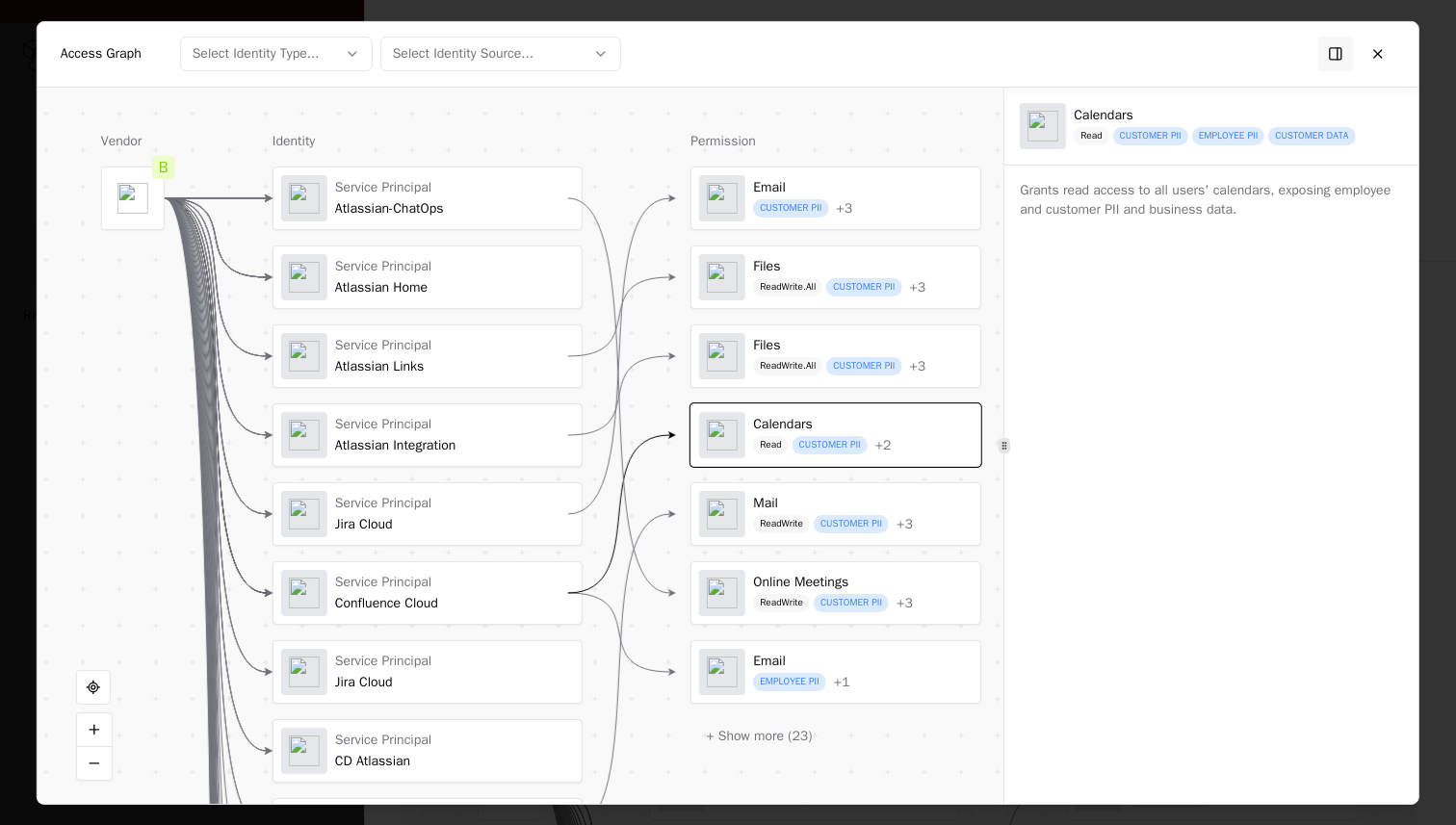 click on "CUSTOMER PII + 3" at bounding box center (875, 366) 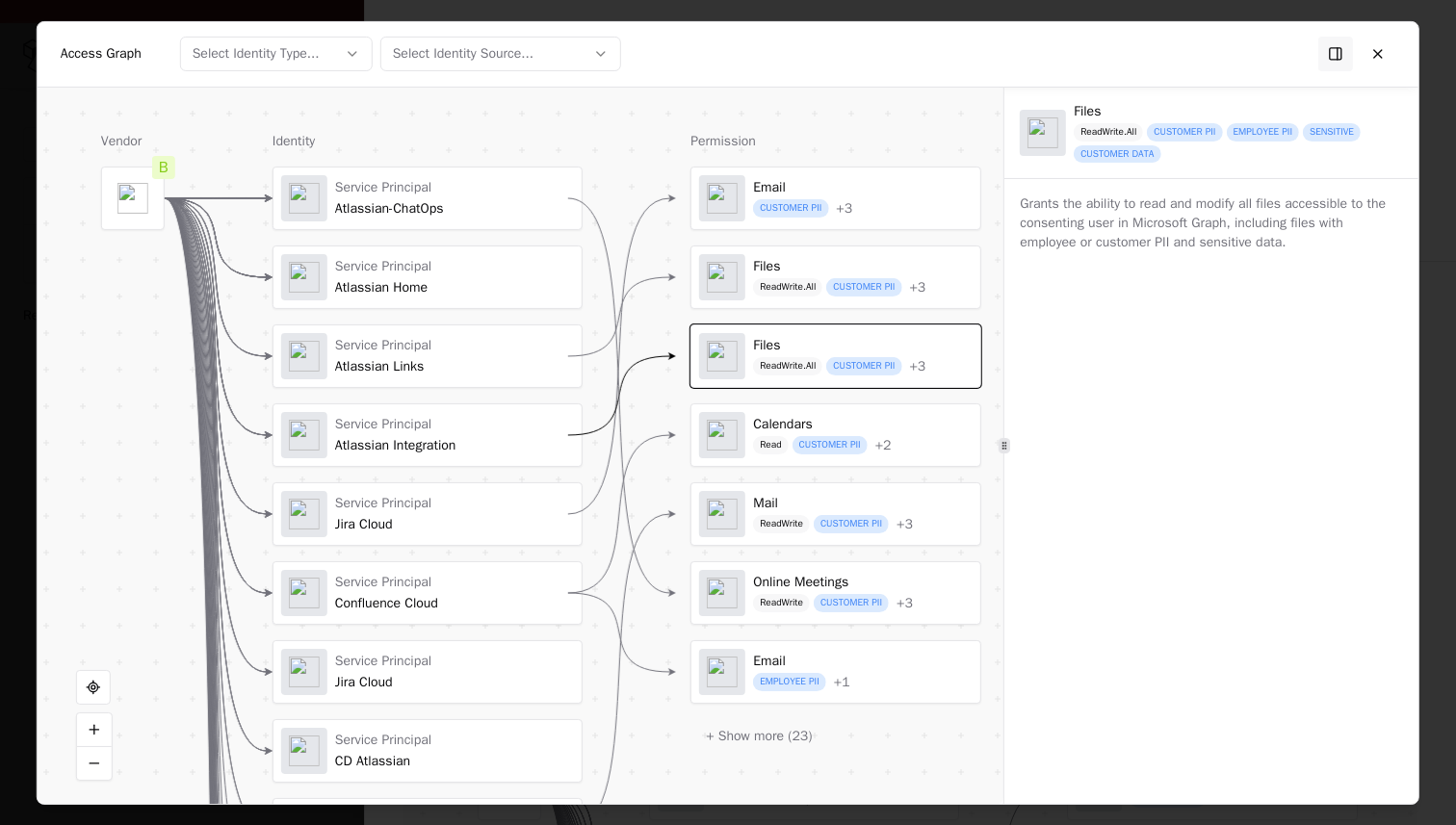 click on "Select Identity Type..." at bounding box center [256, 54] 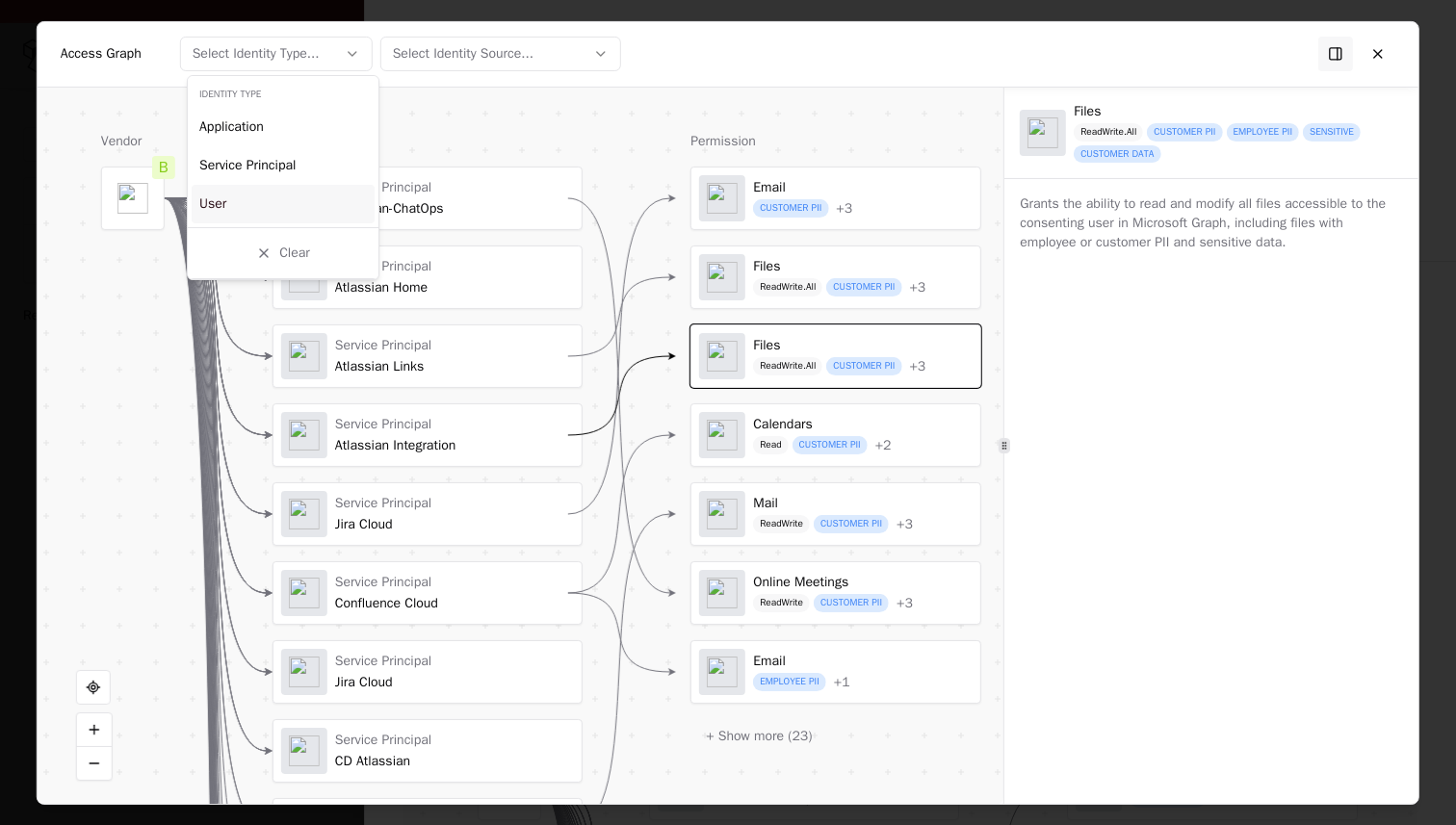 click on "User" at bounding box center [283, 204] 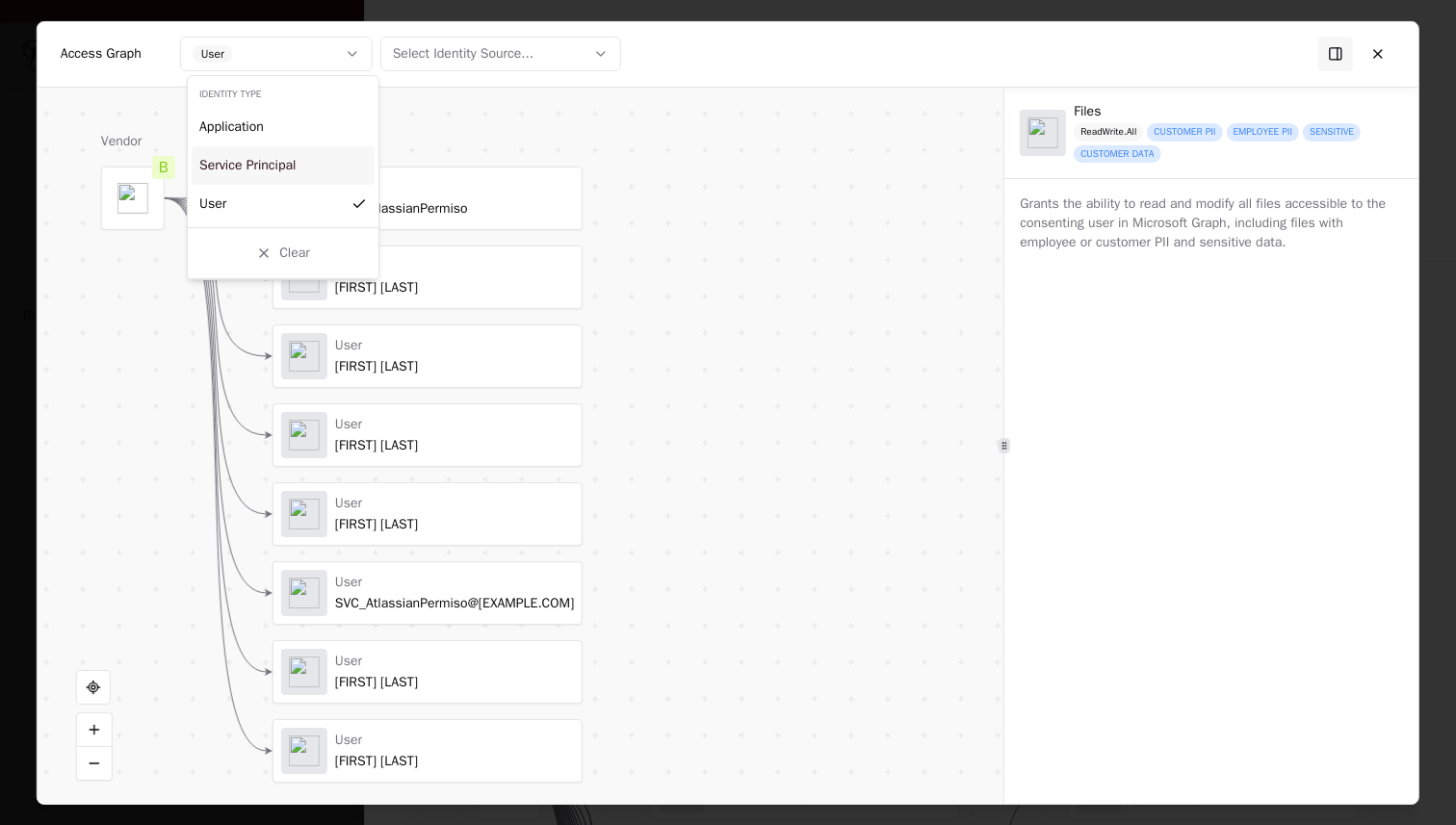 click on "Pay attention! You're logging into Caesars Issues Vendors Integrations Add Filter Add Vendor *** 1 items Vendor Name Industry Classification Identity Source Access Categories Governance Status Procurement Status B Atlassian Information Technology Services - Administrator Customer PII + 3 Not Assessed - Results per page: 20 Previous 1 Next
Vendors / Vendor Card B Atlassian Industry information technology services Classification - Identity Source Access Categories Administrator Customer PII + 3 Governance Status Not Assessed Procurement Status - Show More Risk Profile B A Company Maturity Security Artifacts Analyzing A Certificates C AI Exposure C Breach History General Information Contacts No data was found Access Graph Investigate Vendor B Identity Service Principal Atlassian-ChatOps Service Principal Atlassian Home Service Principal Atlassian Links Service Principal Atlassian Integration Service Principal Jira Cloud Service Principal Confluence Cloud Service Principal Jira Cloud CD Atlassian + 3" at bounding box center [728, 412] 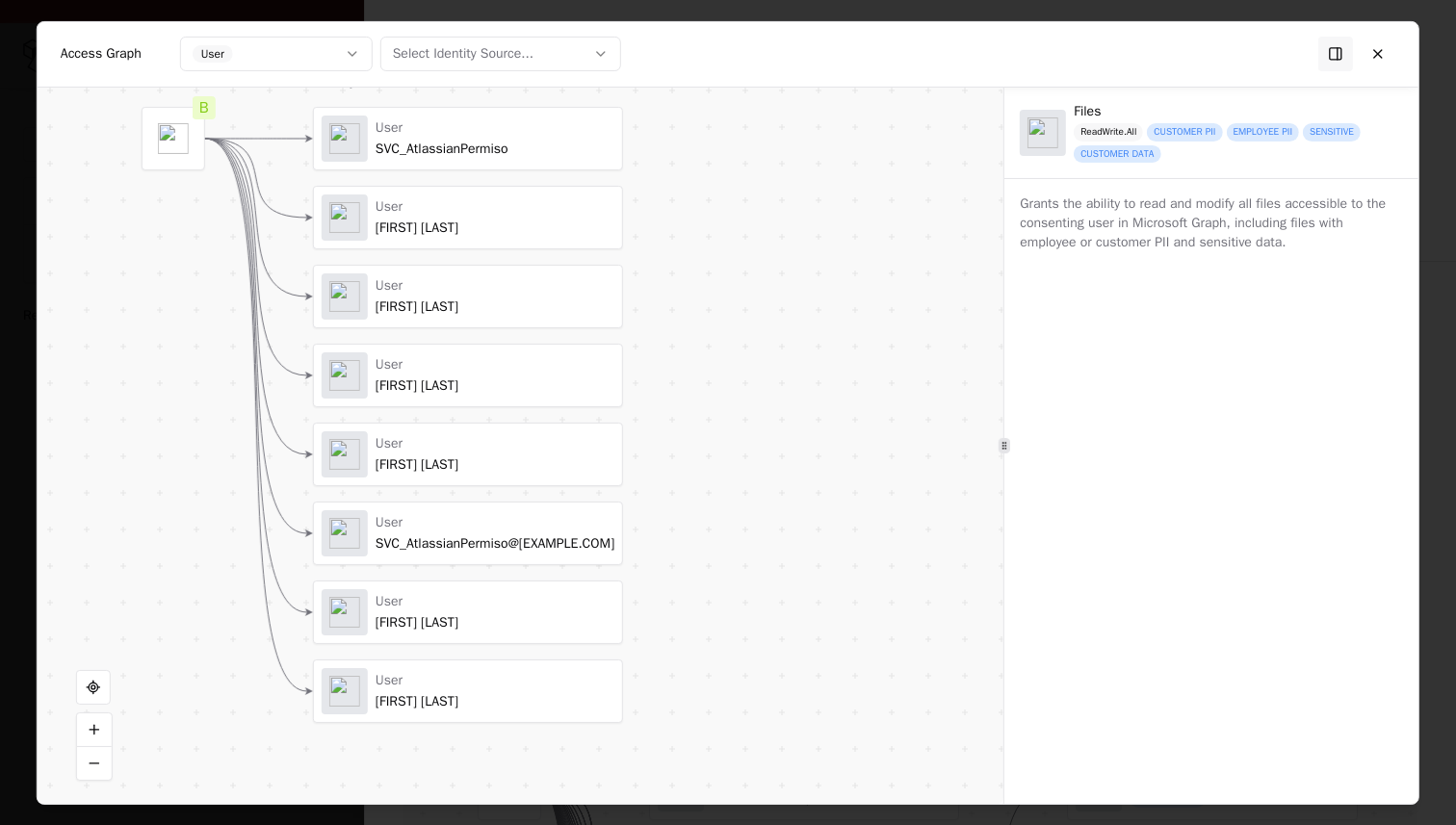 drag, startPoint x: 652, startPoint y: 348, endPoint x: 696, endPoint y: 273, distance: 86.95401 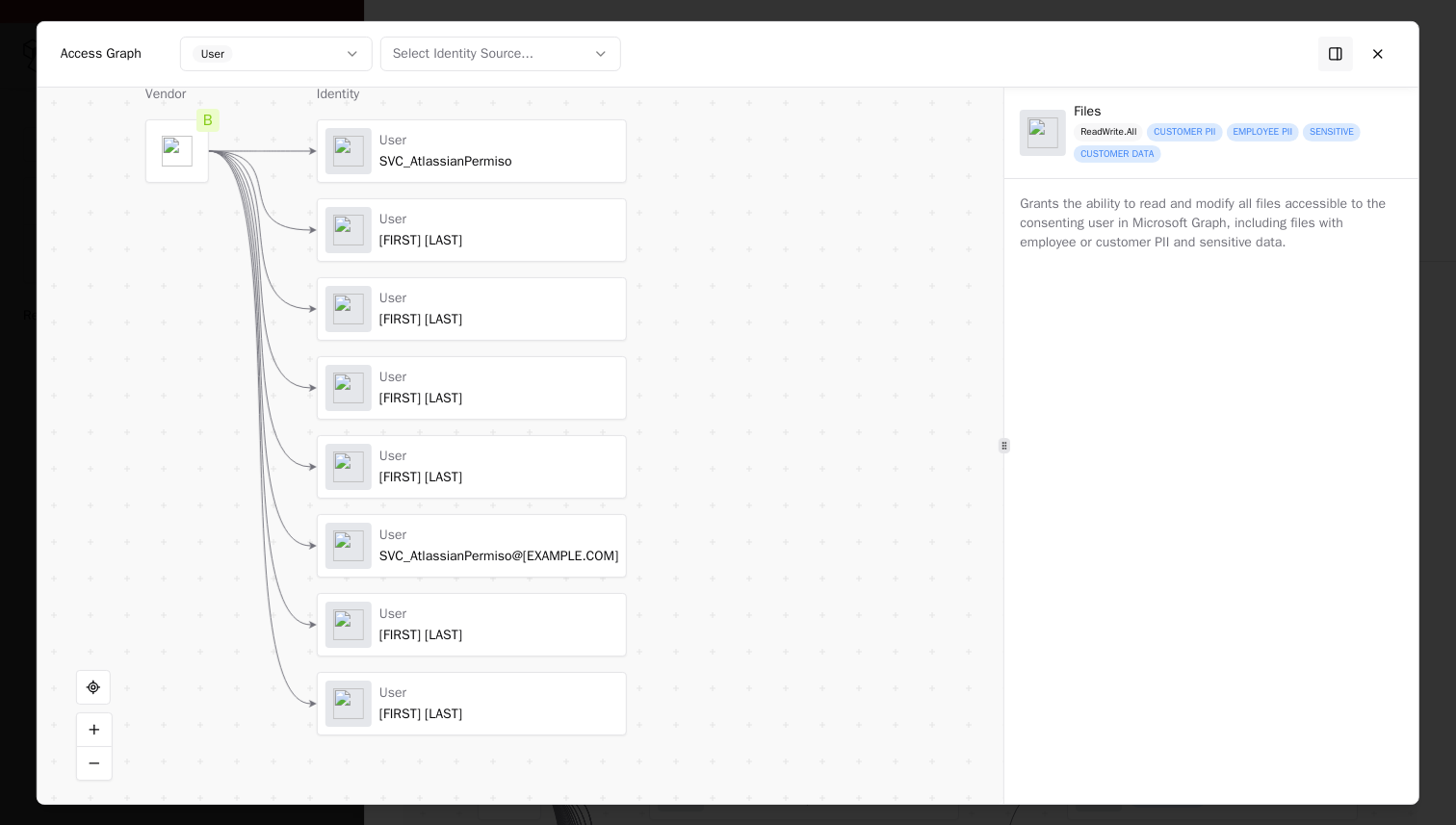 drag, startPoint x: 696, startPoint y: 273, endPoint x: 697, endPoint y: 325, distance: 52.00961 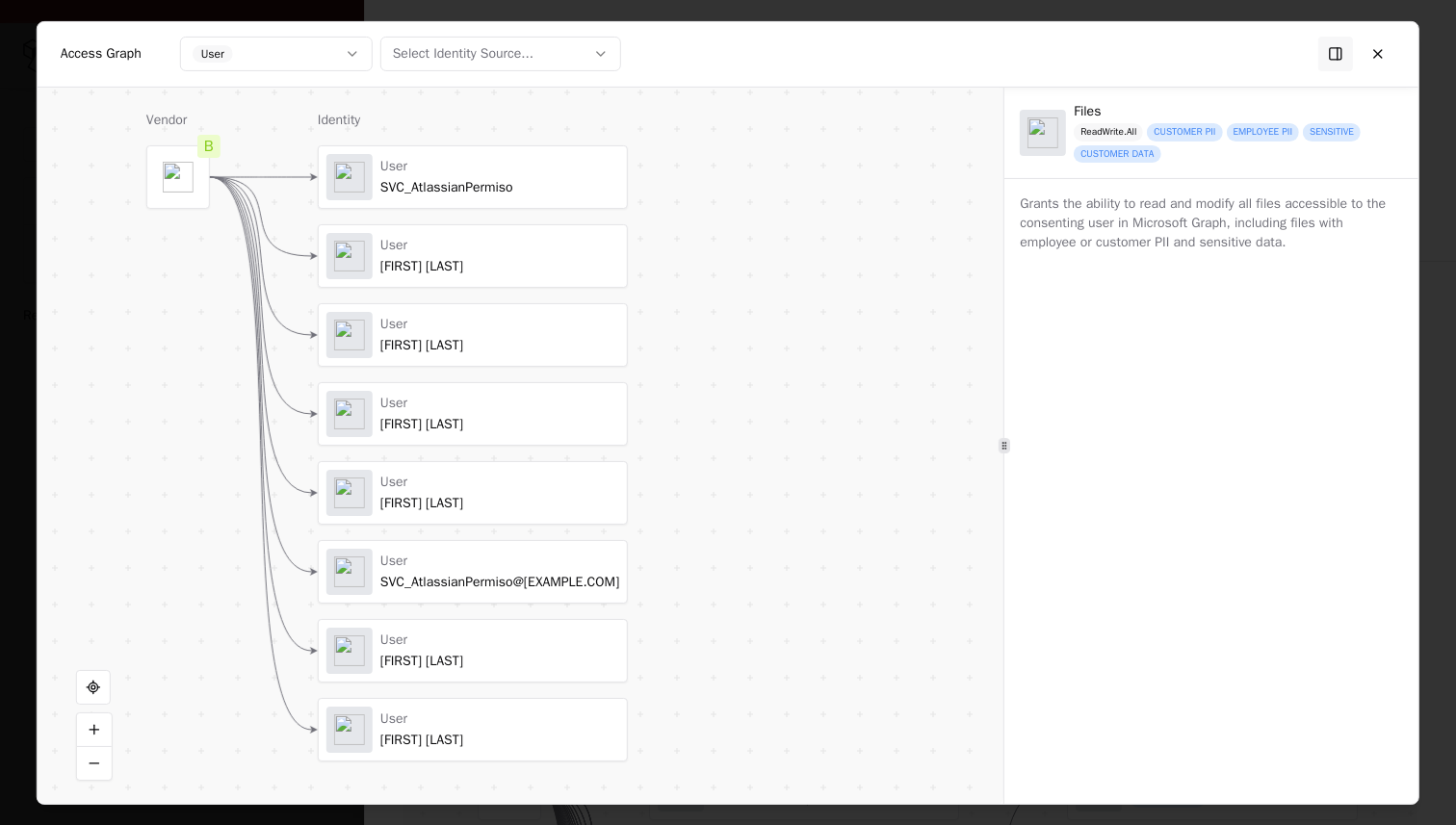 click on "User SVC_AtlassianPermiso" at bounding box center [473, 176] 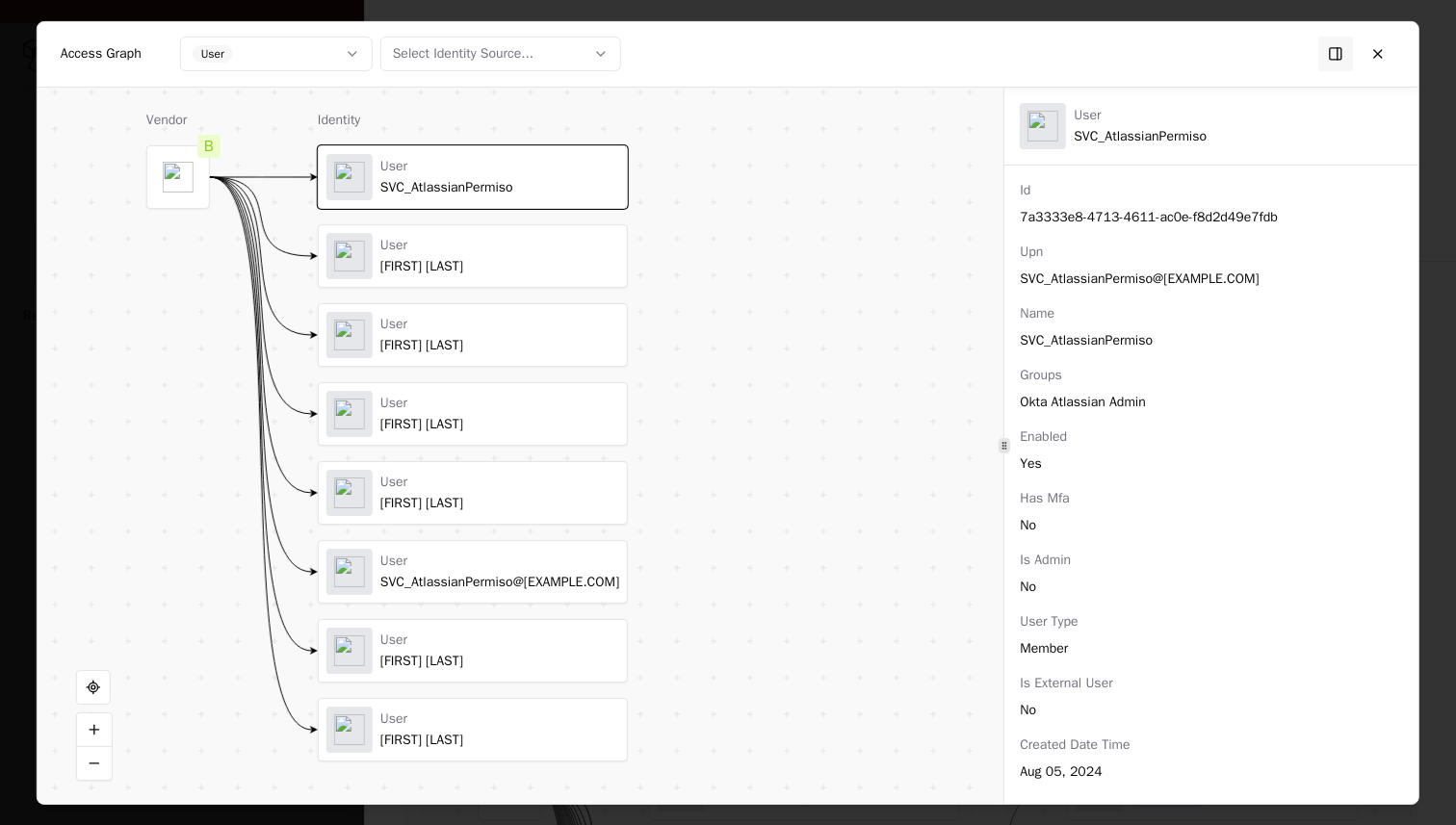 click on "User [FIRST] [LAST]" at bounding box center [473, 255] 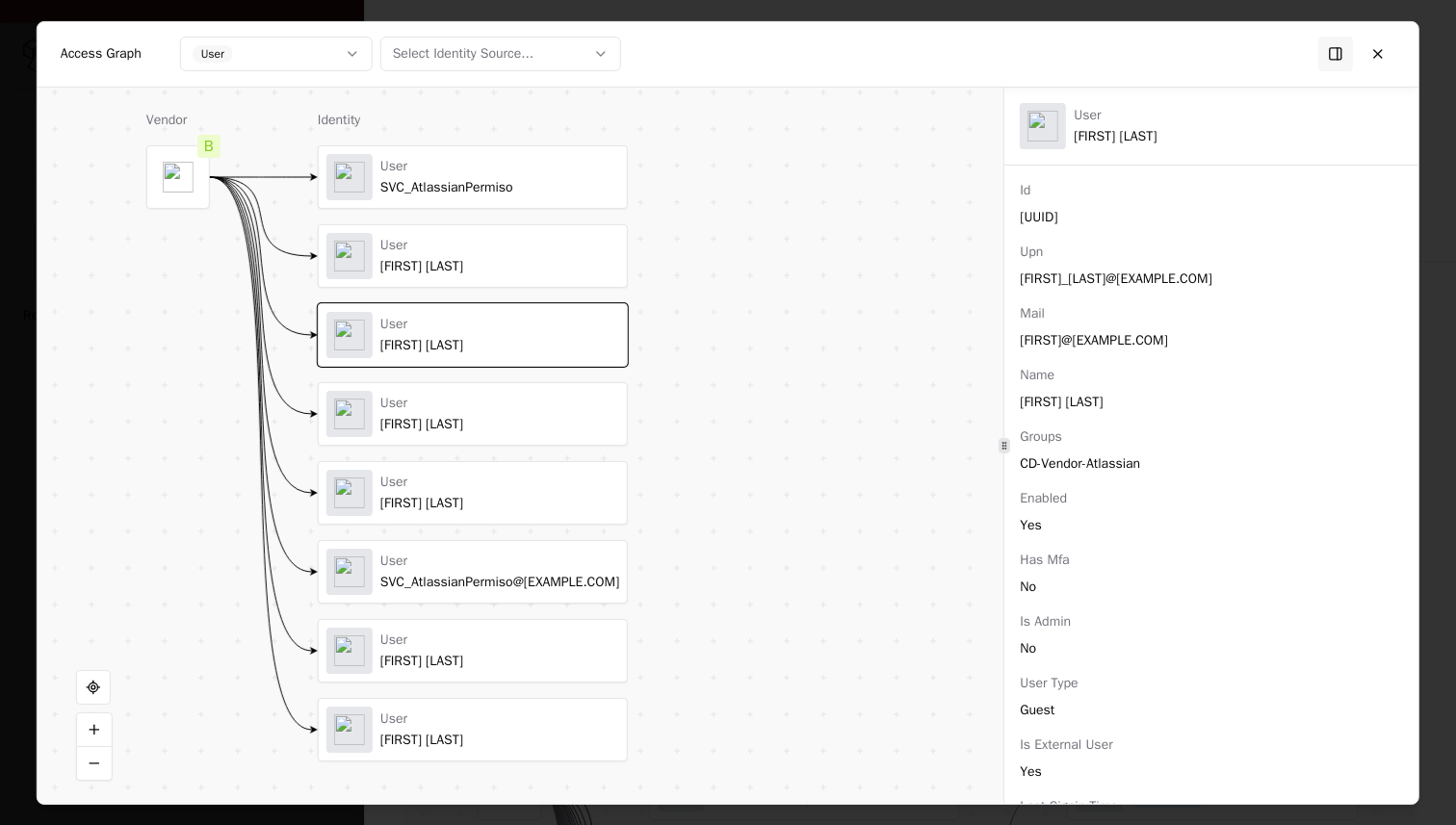 drag, startPoint x: 527, startPoint y: 351, endPoint x: 526, endPoint y: 179, distance: 172.00291 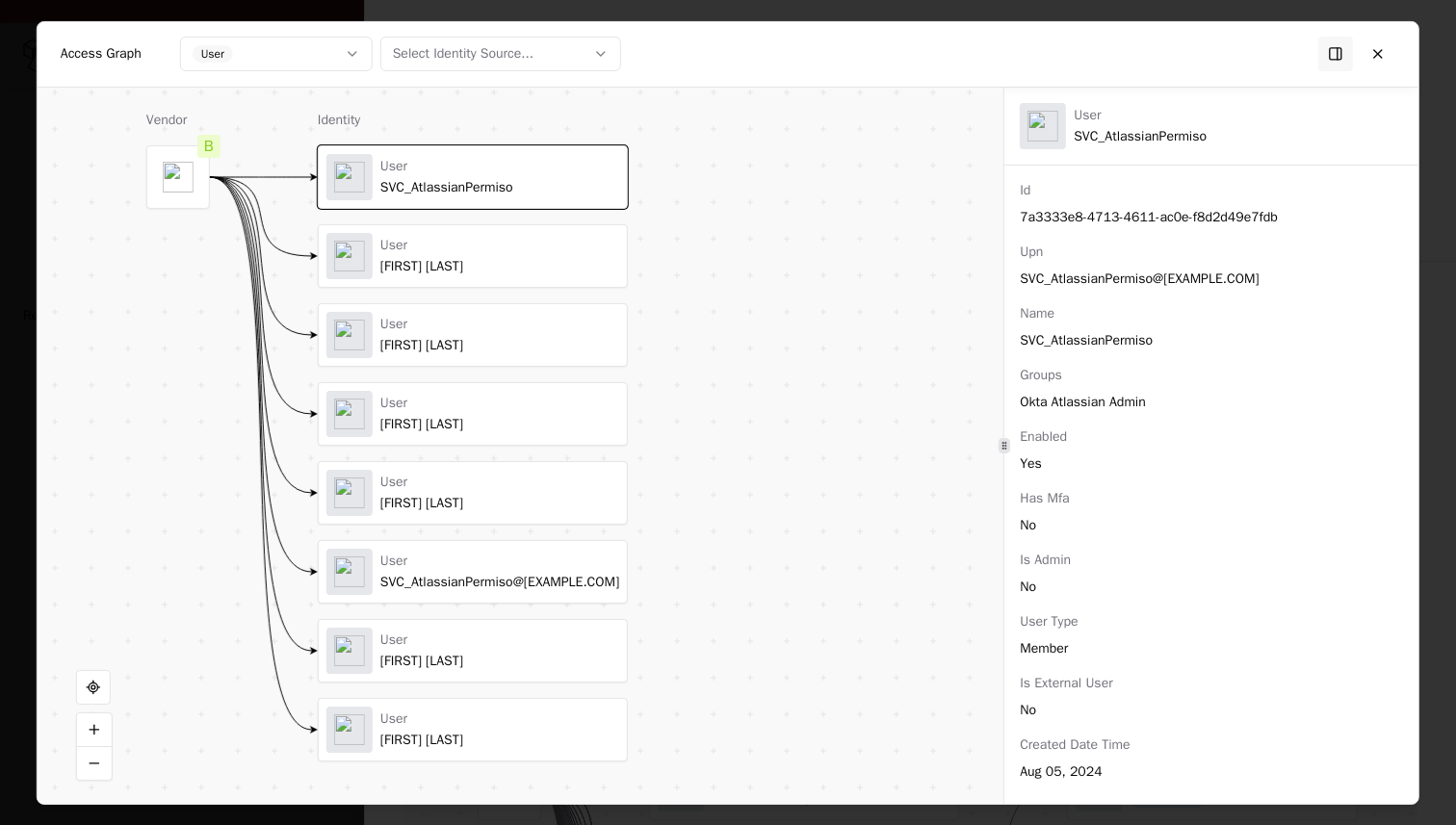 click on "Access Graph User Select Identity Source..." at bounding box center (728, 54) 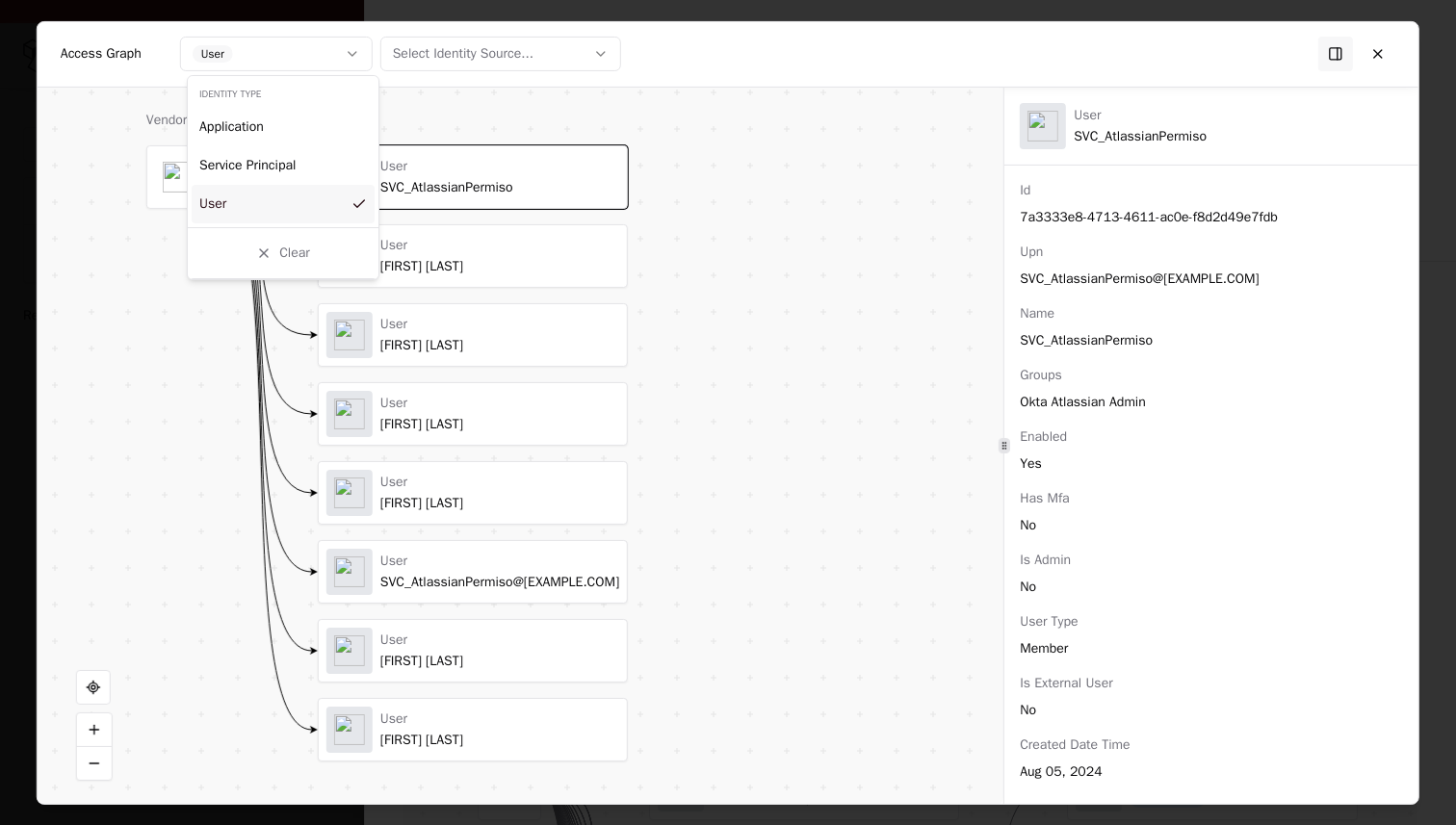 click on "User" at bounding box center [283, 204] 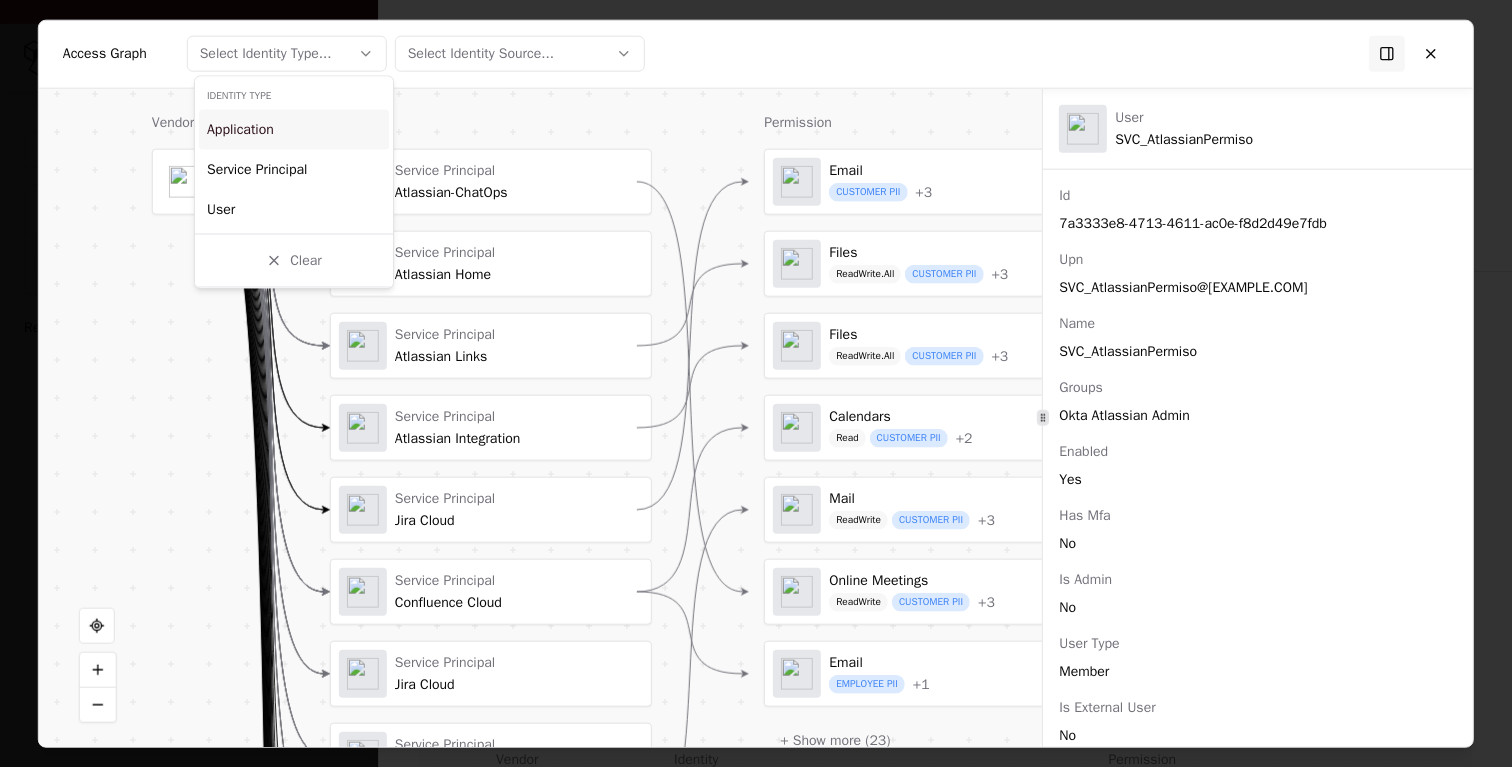 click at bounding box center [756, 383] 